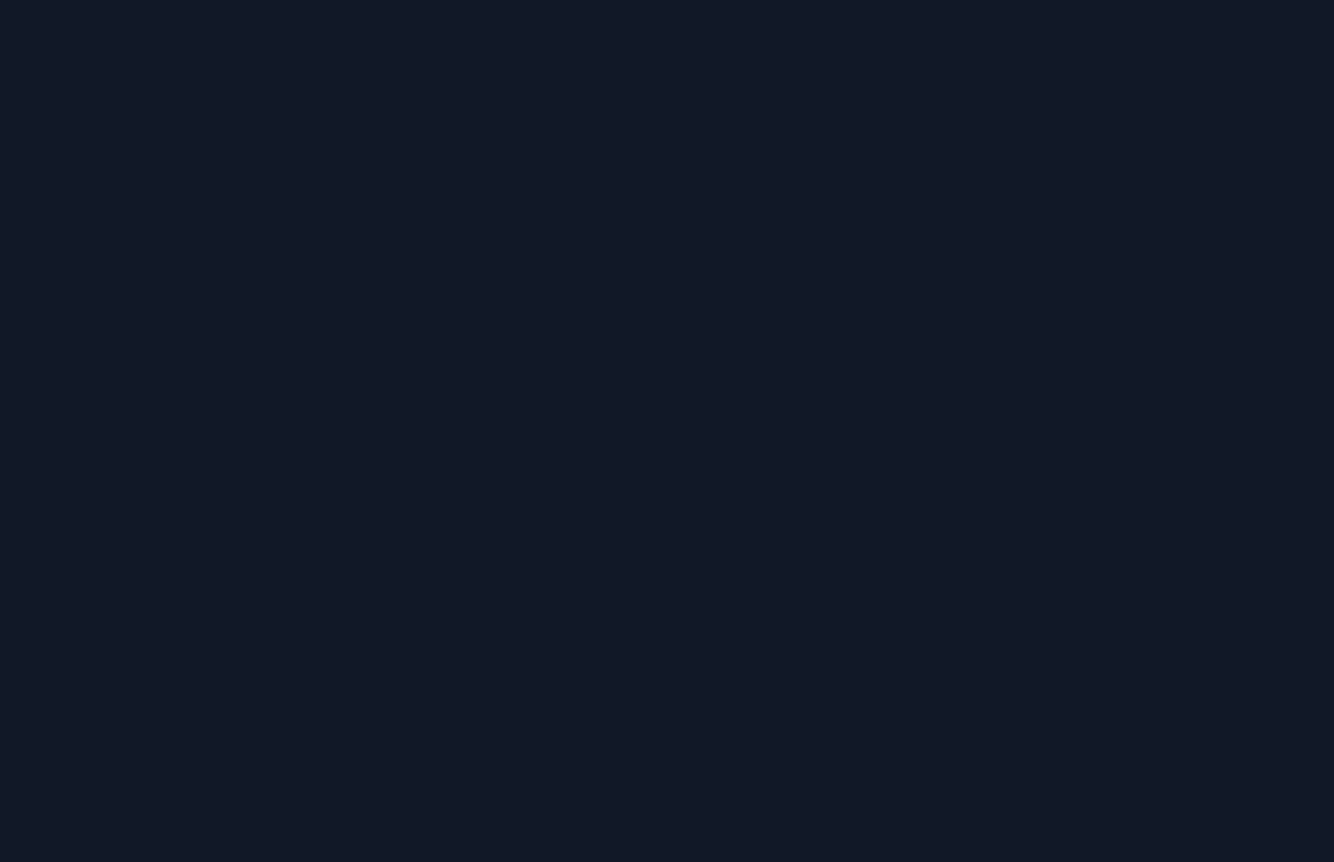 scroll, scrollTop: 0, scrollLeft: 0, axis: both 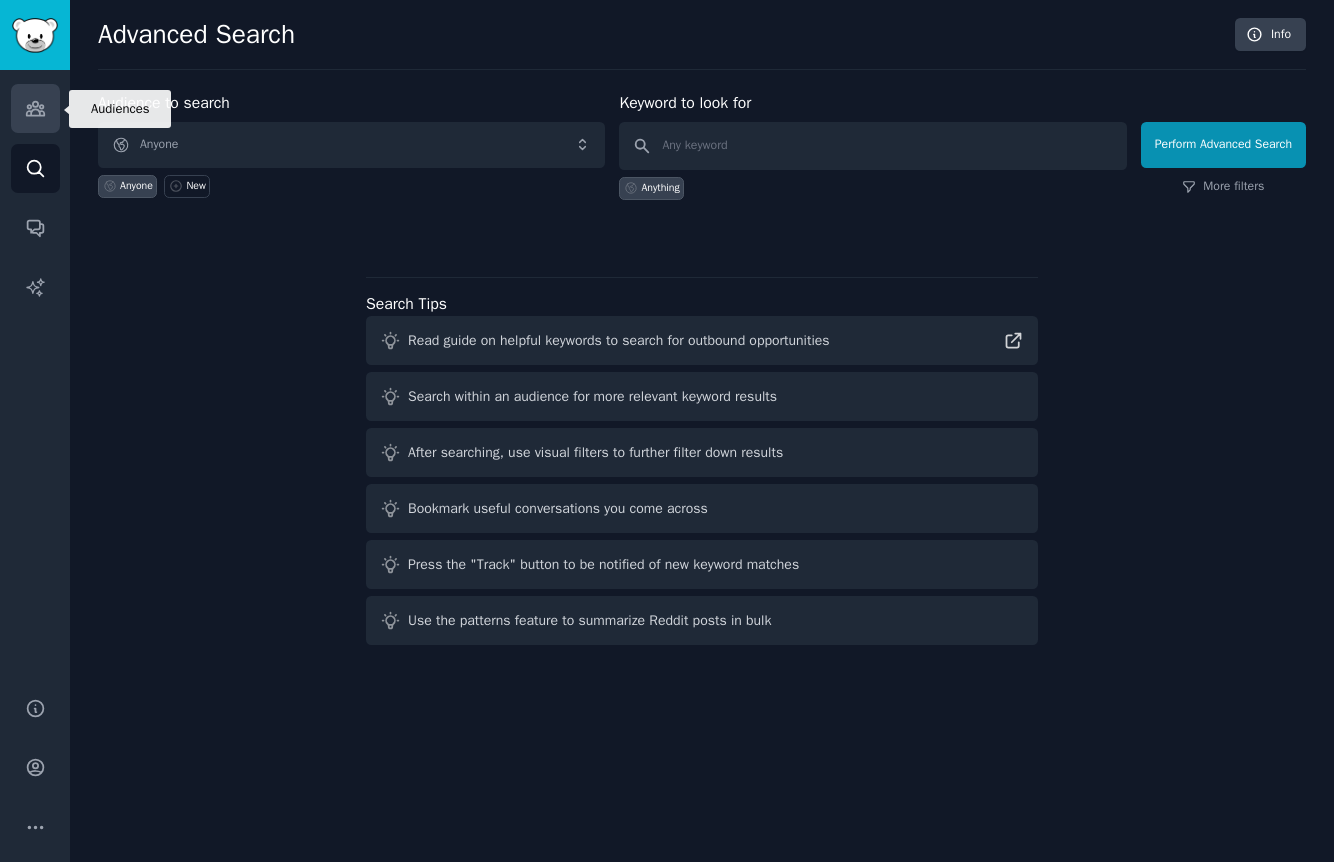 click 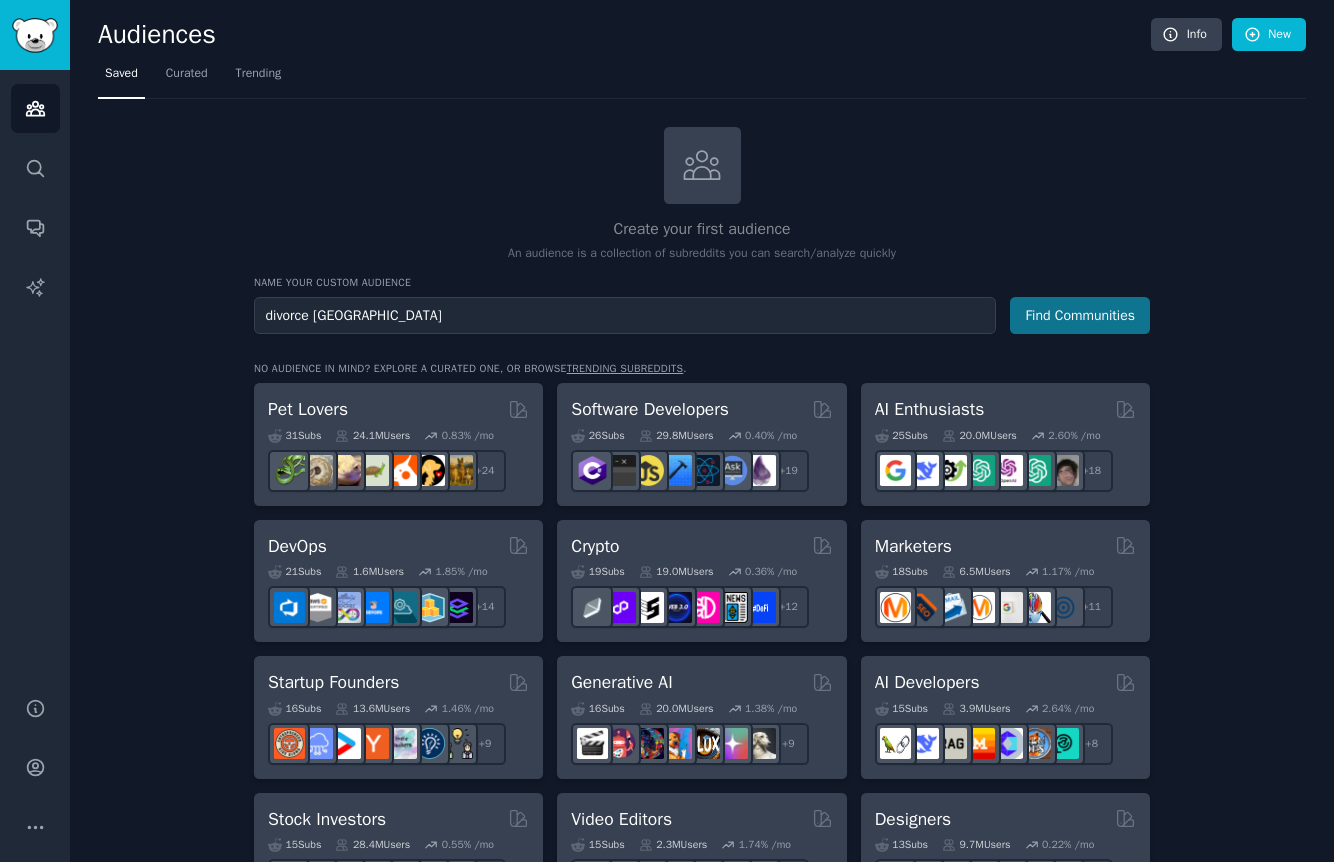 type on "divorce [GEOGRAPHIC_DATA]" 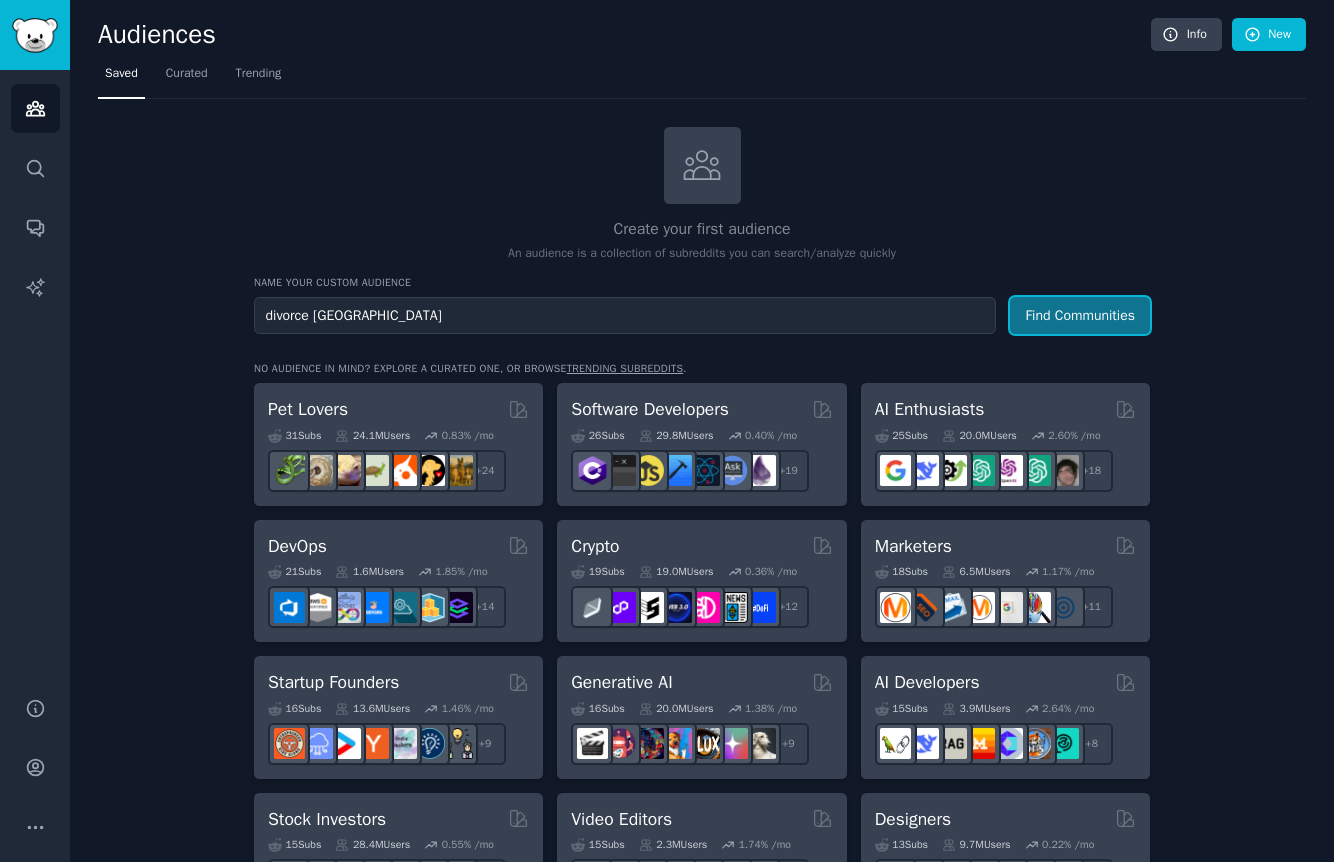 click on "Find Communities" at bounding box center [1080, 315] 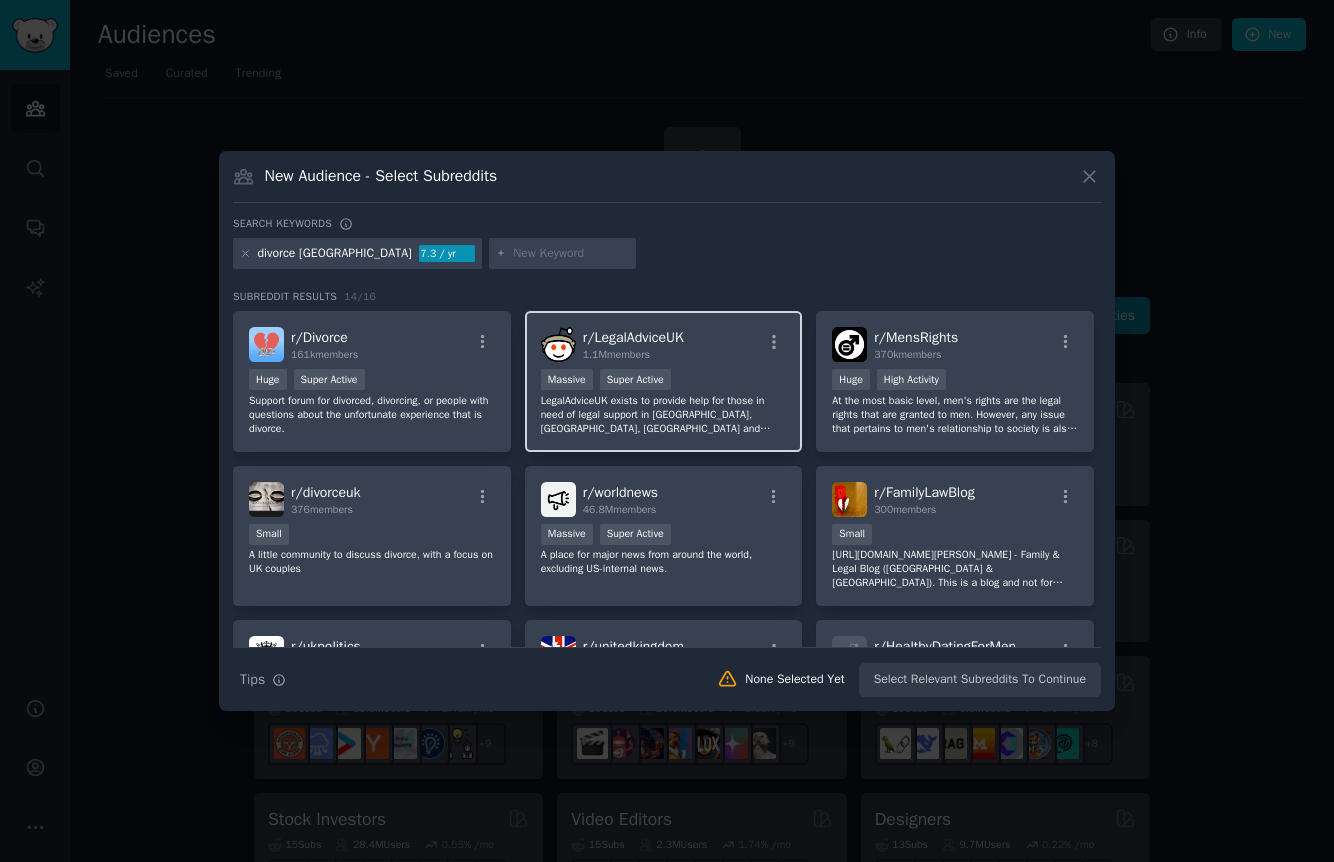 click on "1.1M  members" at bounding box center [633, 355] 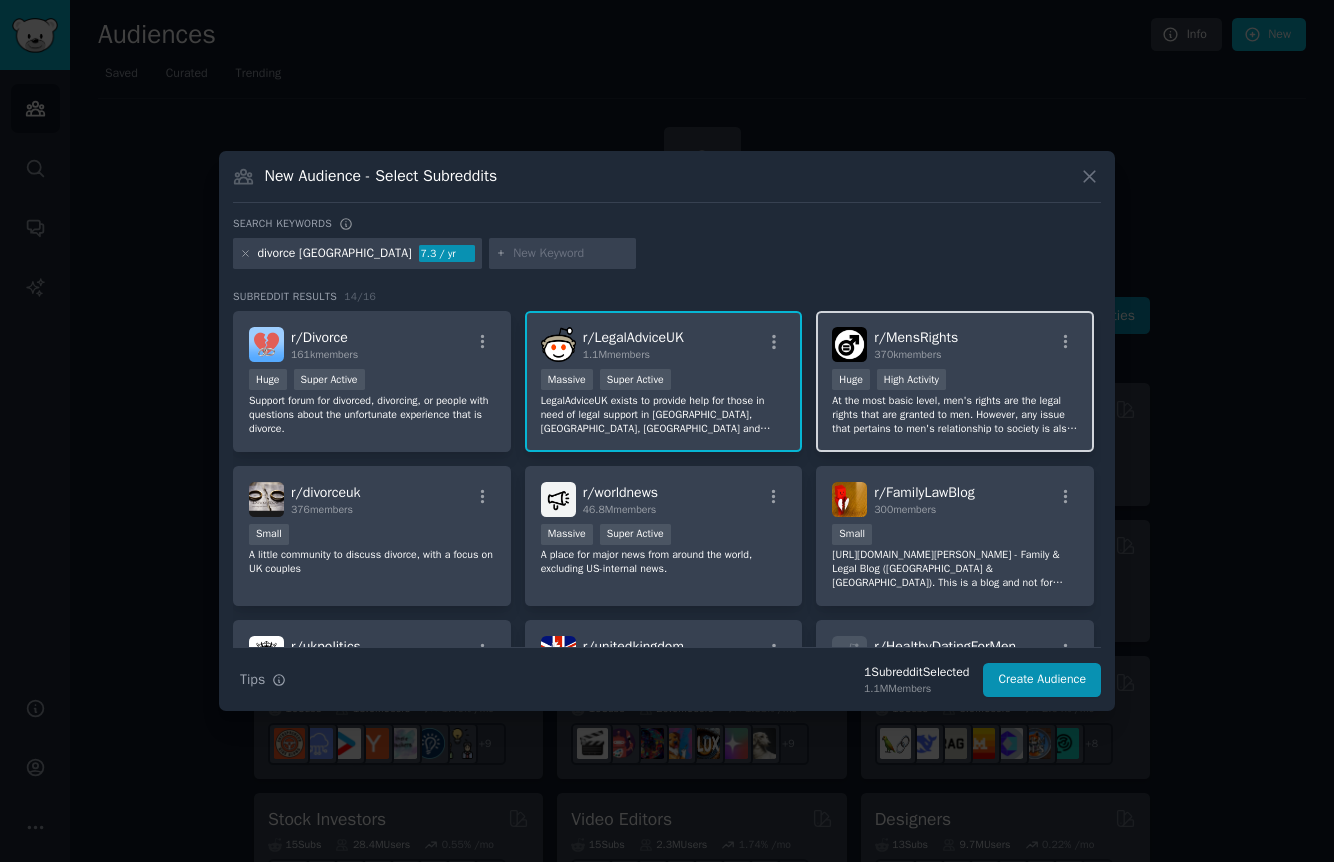 click on "r/ MensRights 370k  members >= 80th percentile for submissions / day Huge High Activity At the most basic level, men's rights are the legal rights that are granted to men. However, any issue that pertains to men's relationship to society is also a topic suitable for this subreddit. Men's rights are influenced by the way men are perceived by others.
WARNING: Some other subs have bots that will ban you if you post or comment here." at bounding box center (955, 381) 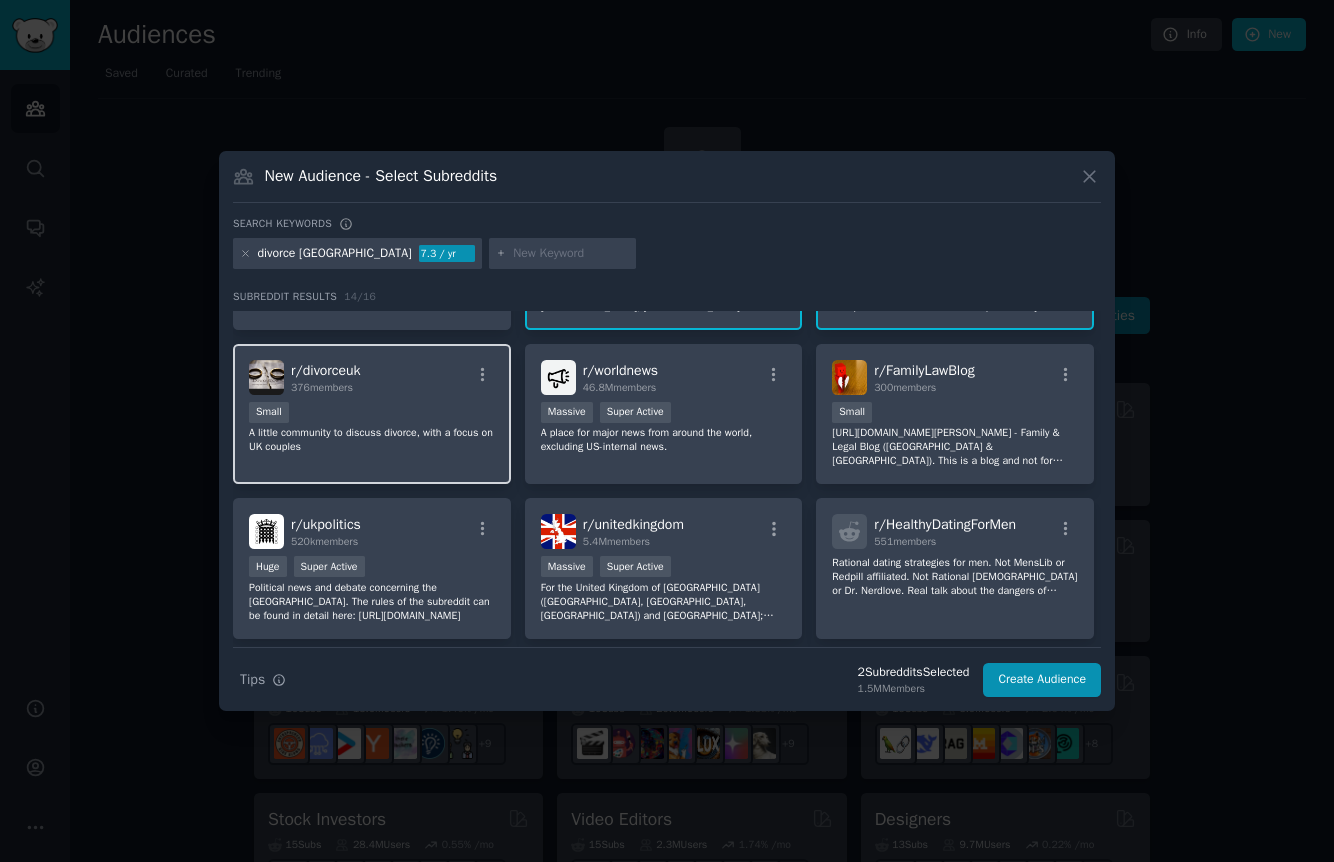 scroll, scrollTop: 133, scrollLeft: 0, axis: vertical 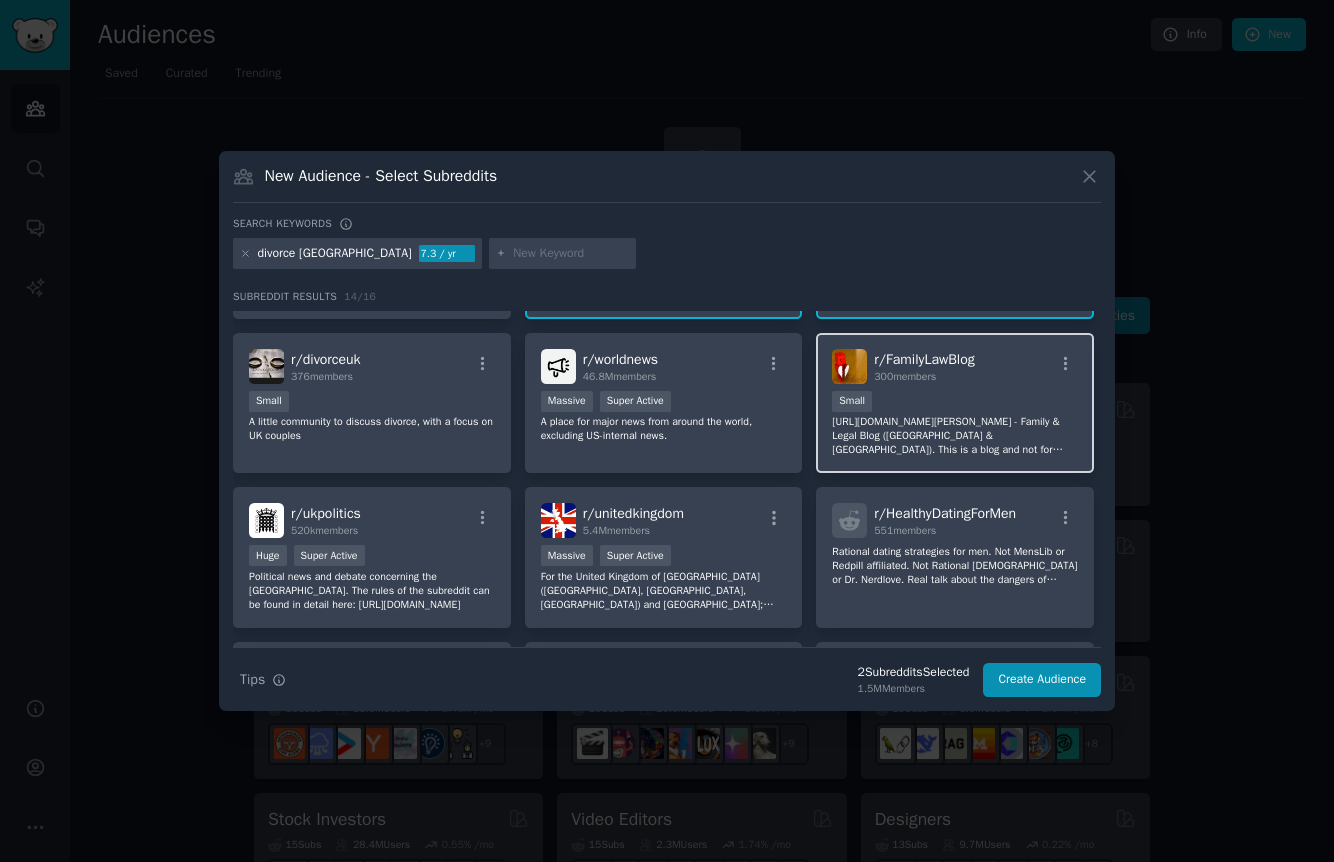 click on "Small" at bounding box center (955, 403) 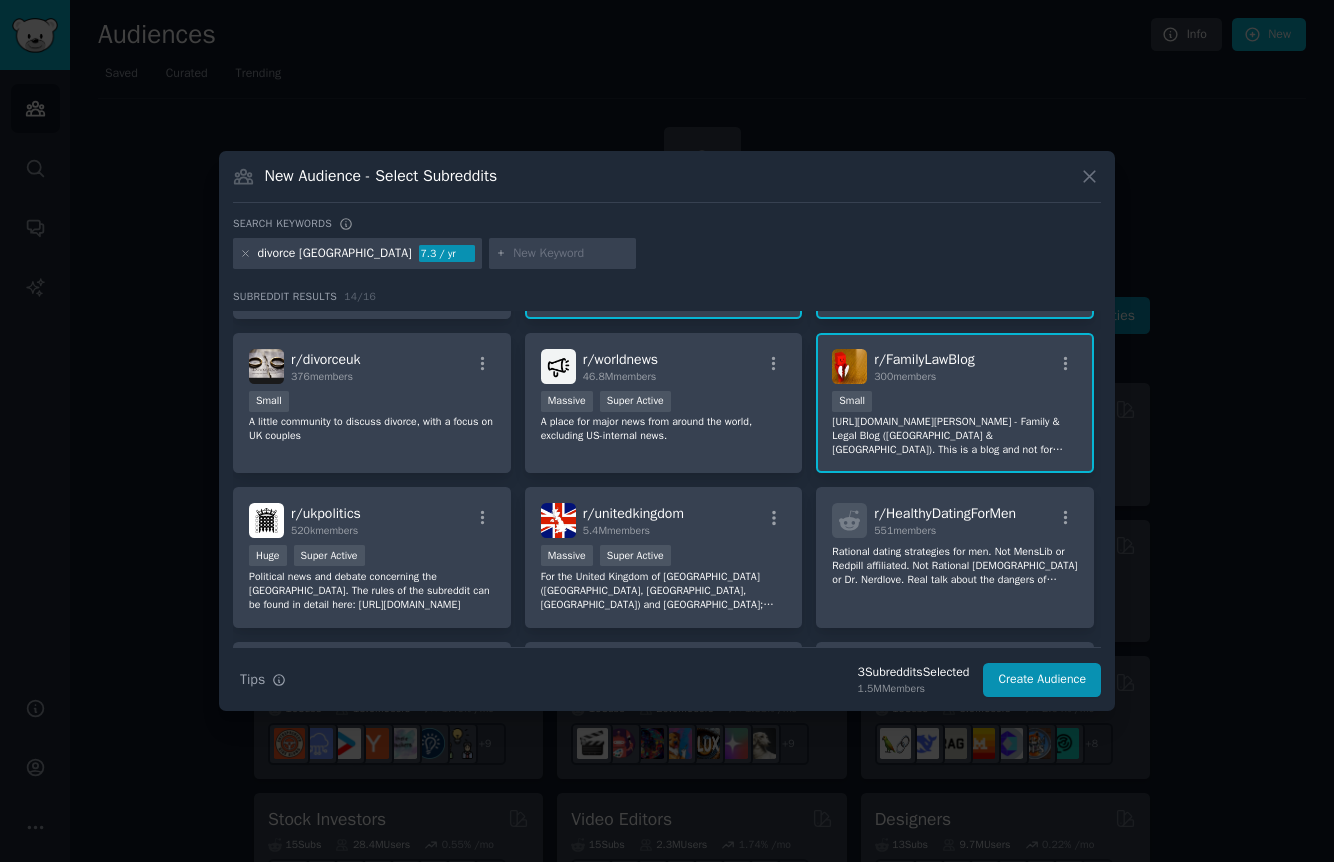 click on "Small" at bounding box center [955, 403] 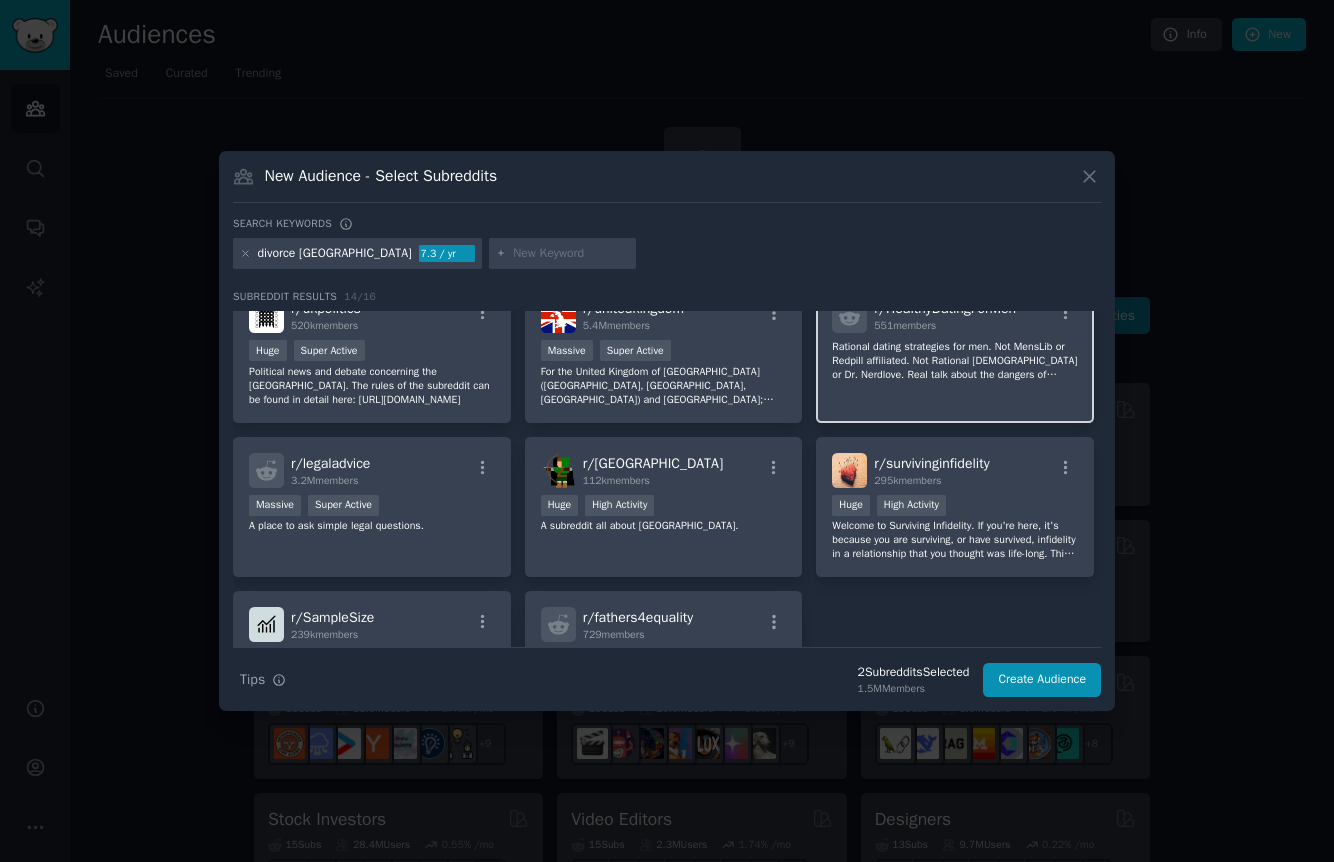 scroll, scrollTop: 348, scrollLeft: 0, axis: vertical 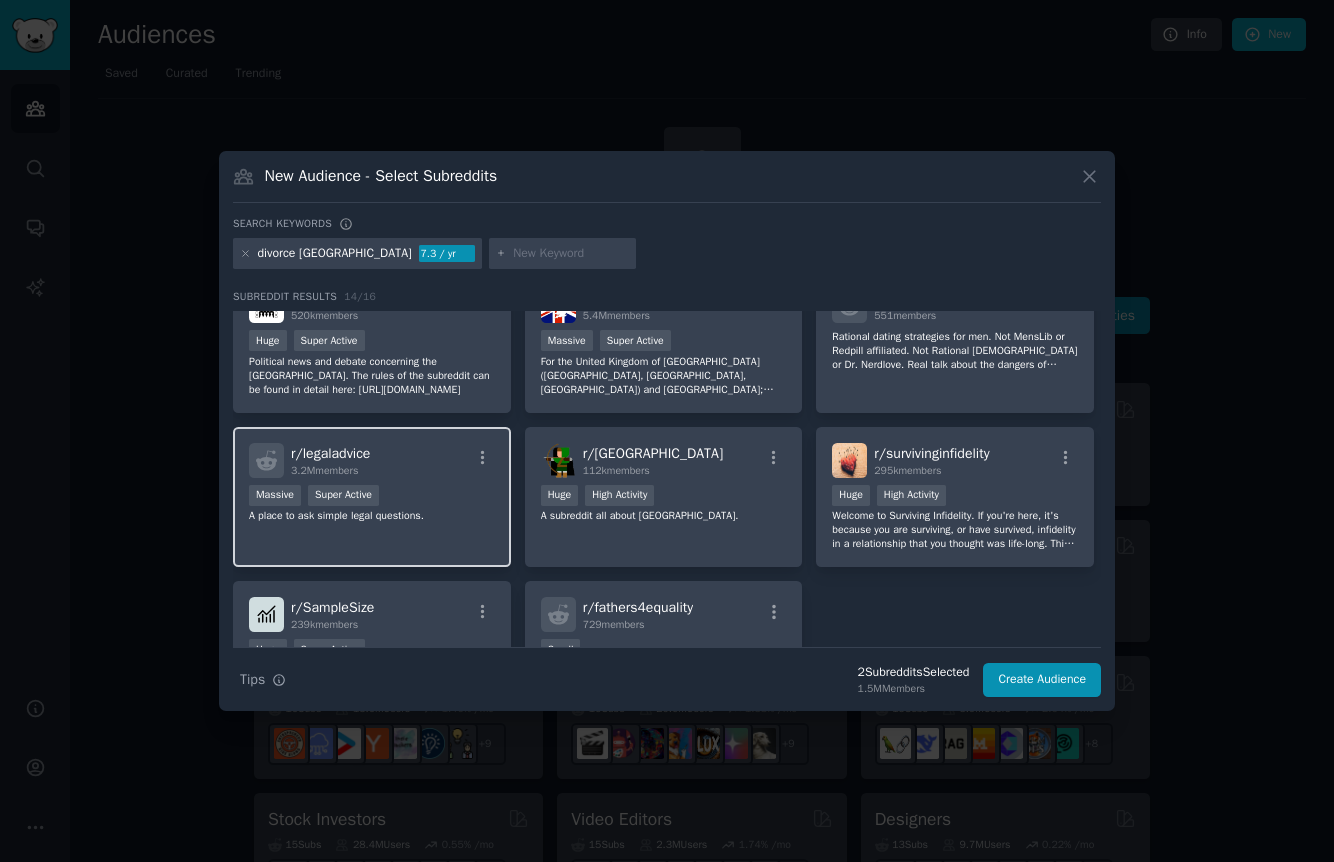 click on "r/ legaladvice 3.2M  members" at bounding box center [372, 460] 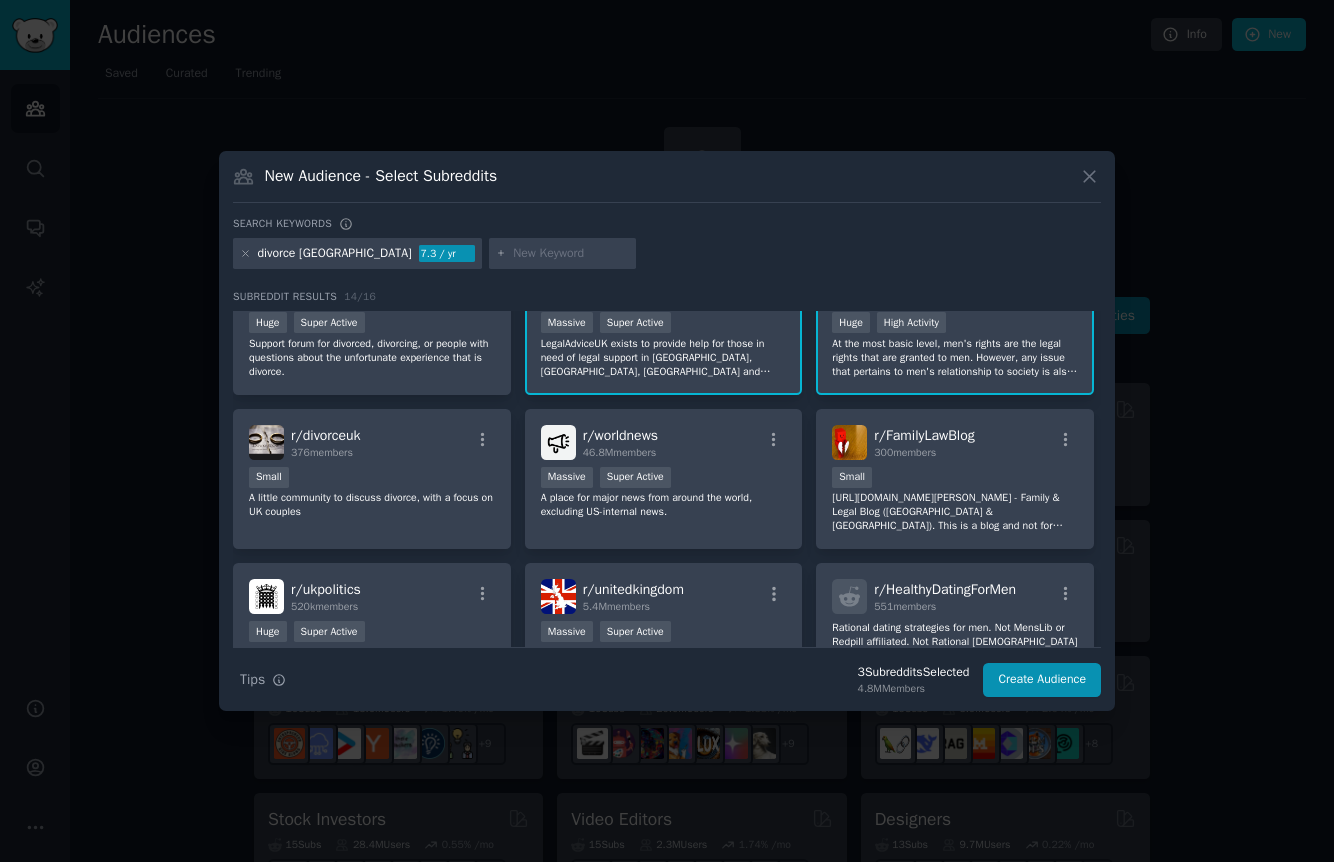 scroll, scrollTop: 0, scrollLeft: 0, axis: both 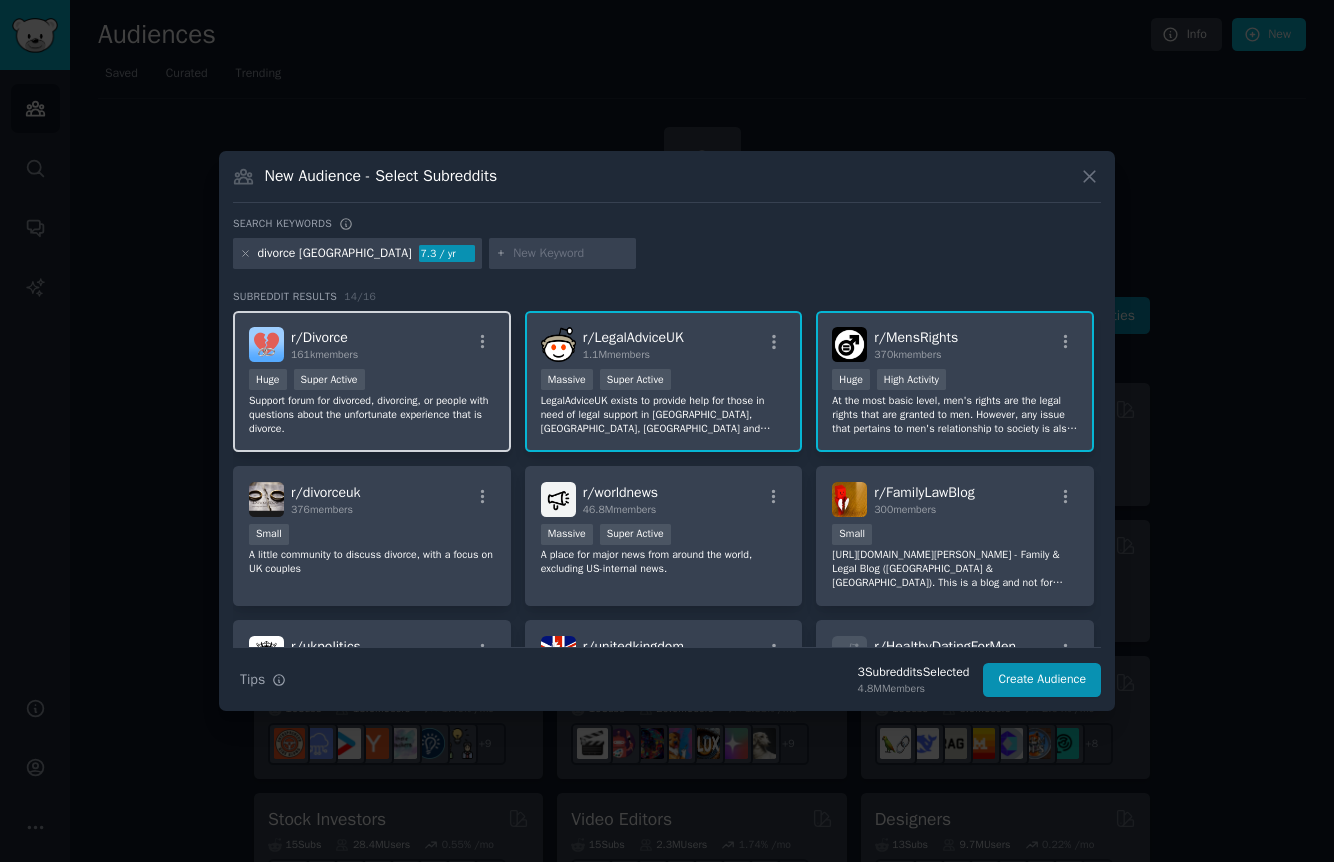 click on "Huge Super Active" at bounding box center [372, 381] 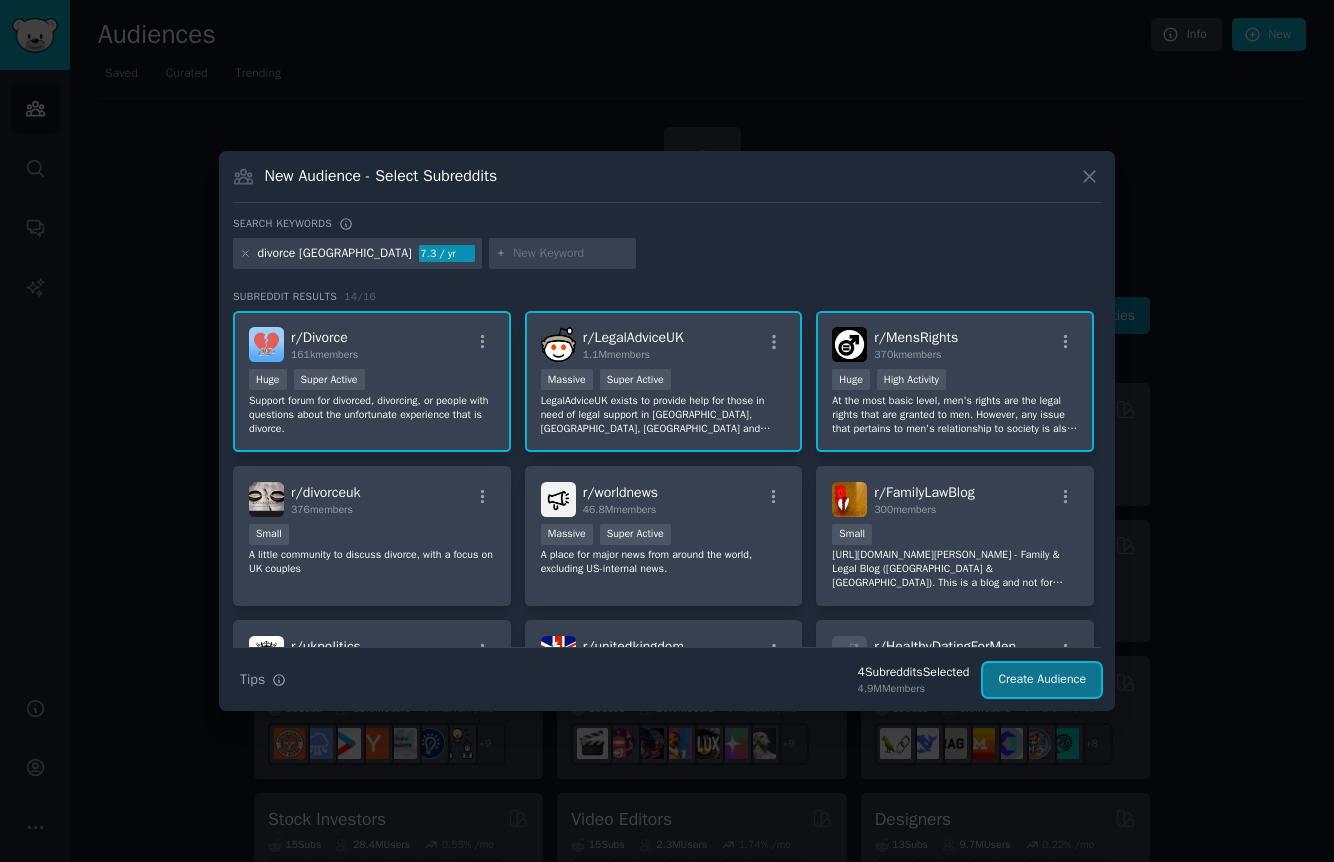 click on "Create Audience" at bounding box center [1042, 680] 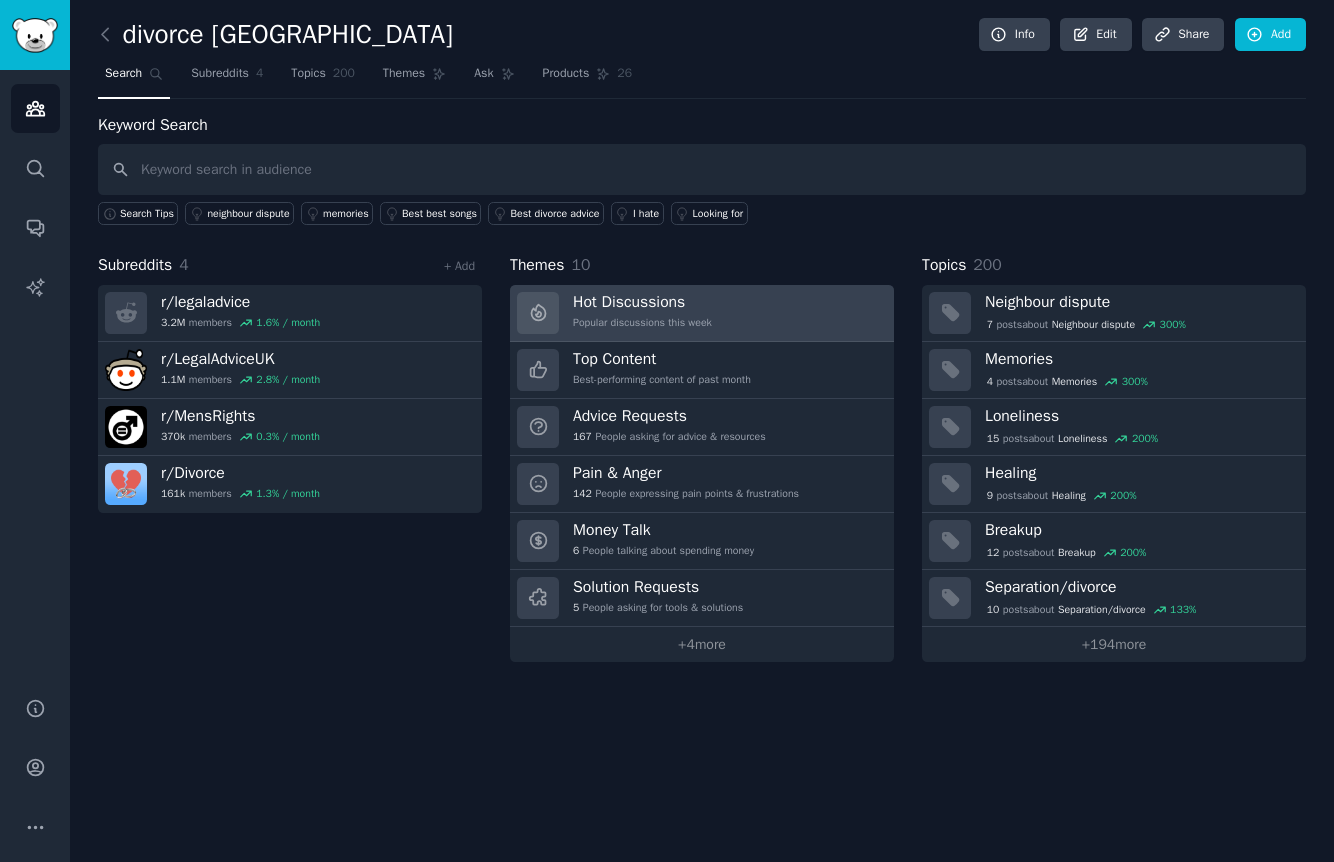 click on "Hot Discussions" at bounding box center (642, 302) 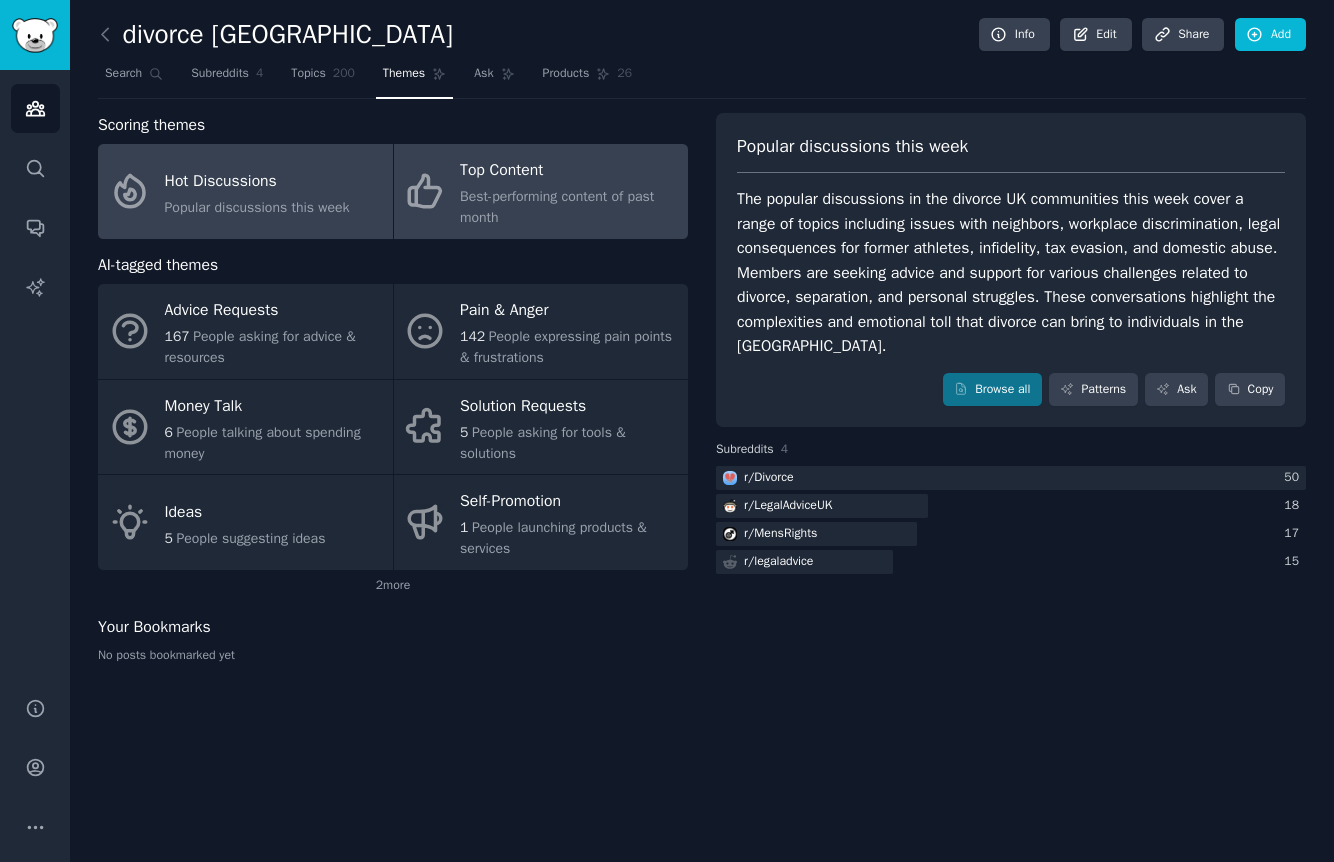 click on "Best-performing content of past month" 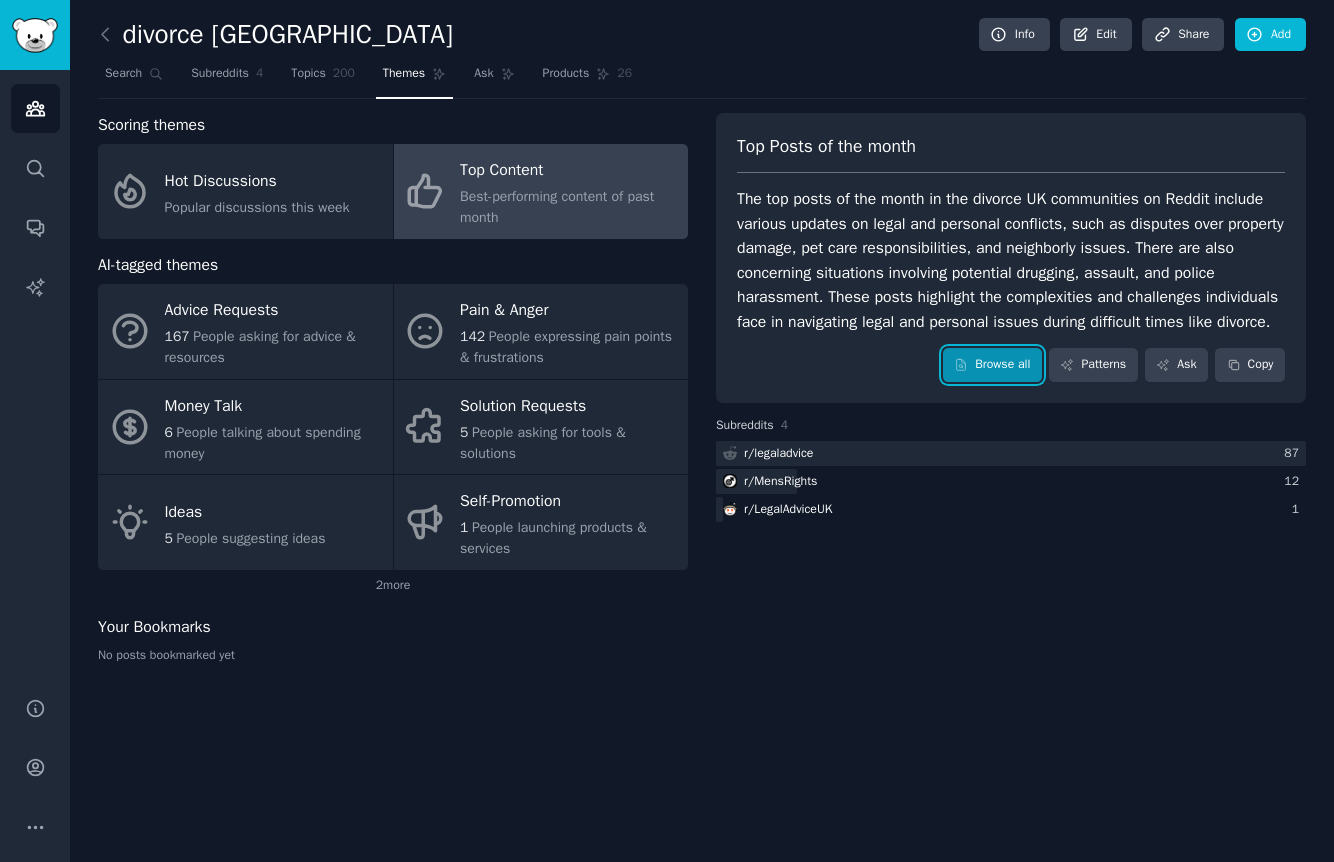click on "Browse all" at bounding box center [992, 365] 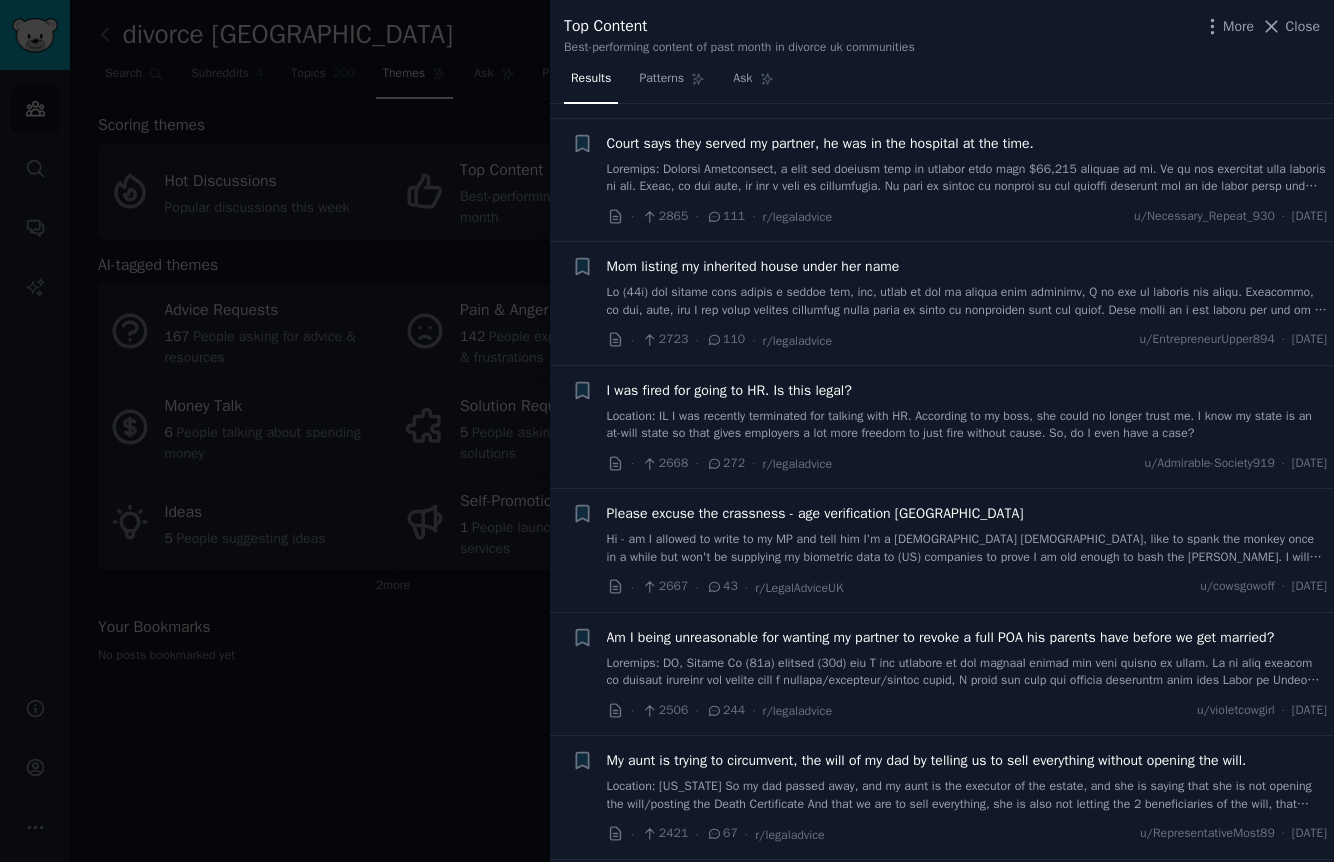 scroll, scrollTop: 1913, scrollLeft: 0, axis: vertical 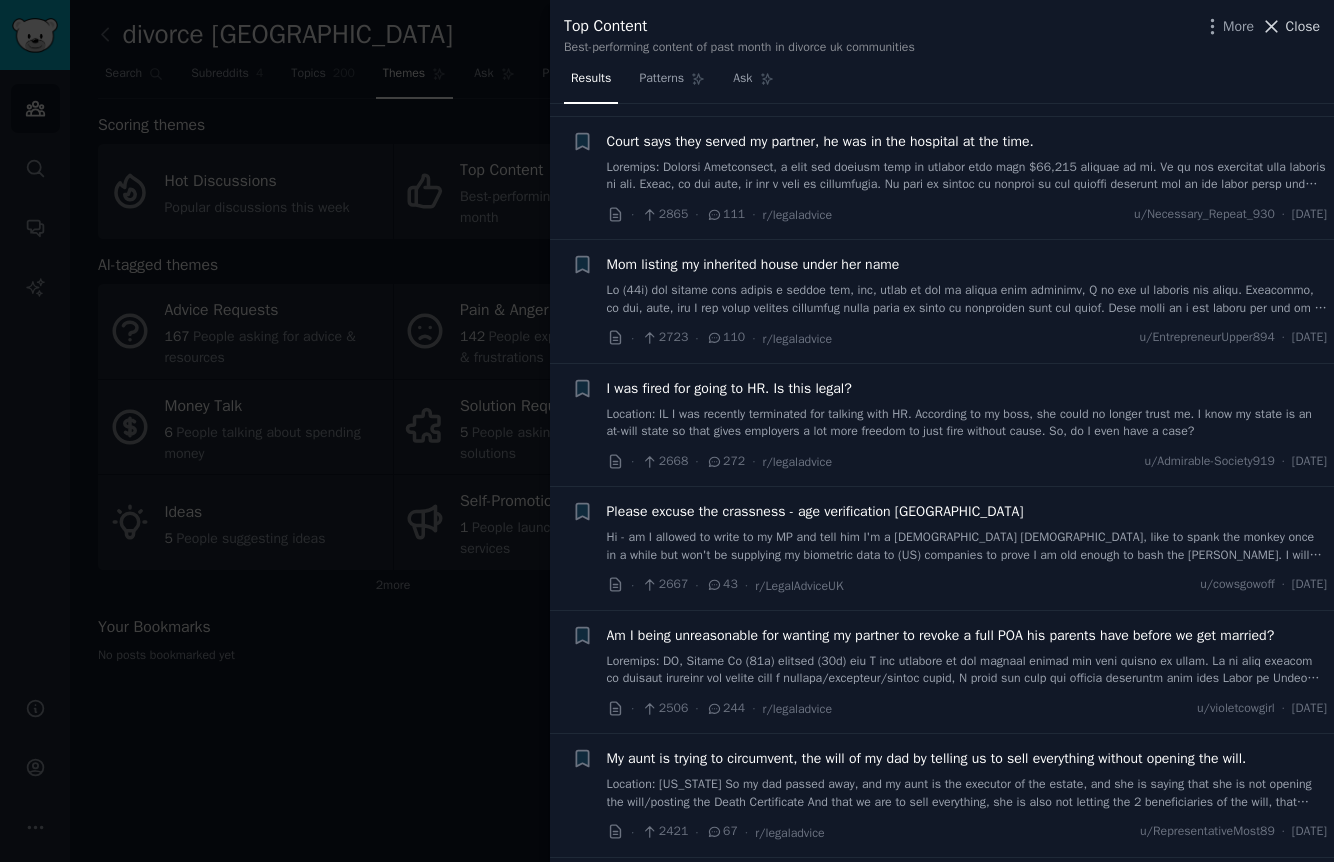 click on "Close" at bounding box center (1303, 26) 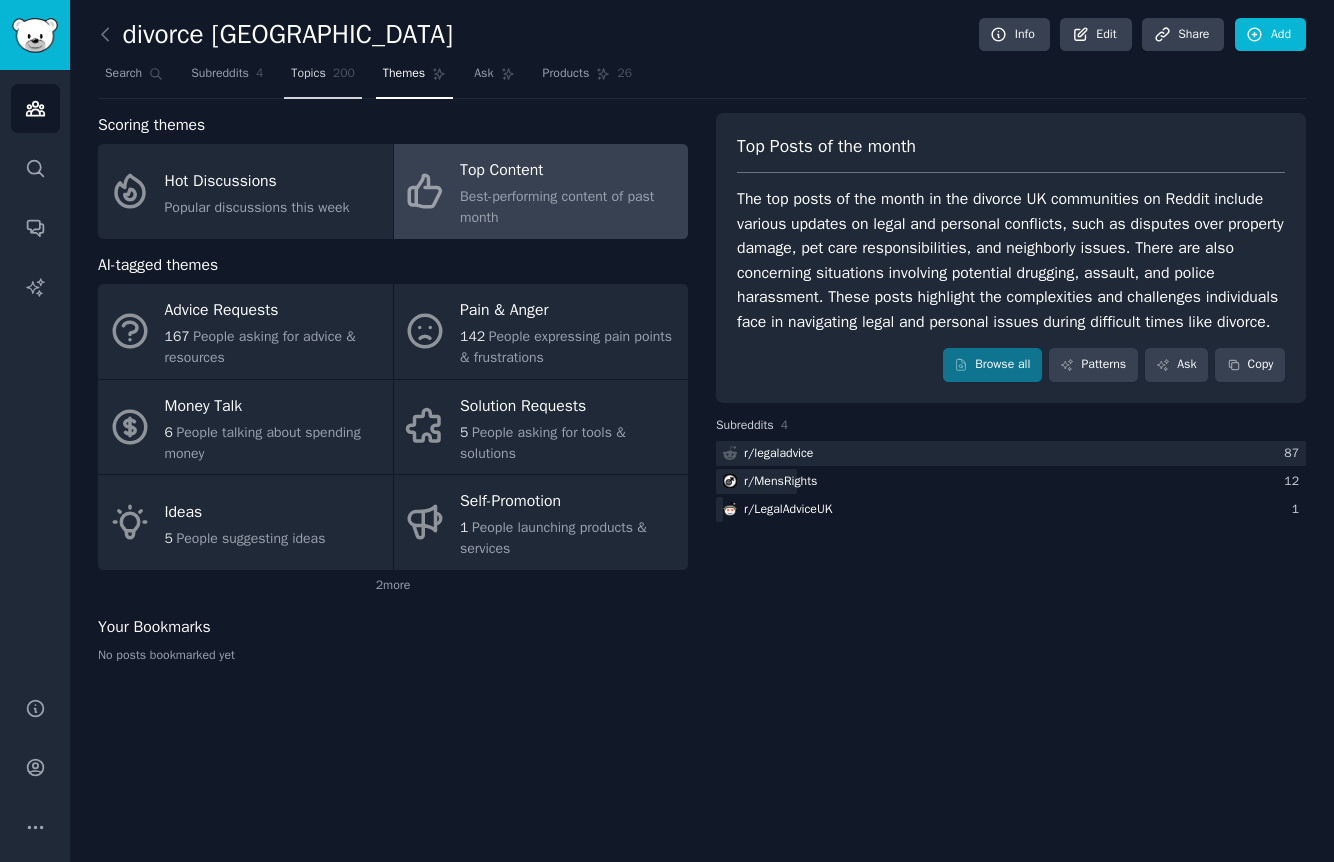 click on "Topics" at bounding box center [308, 74] 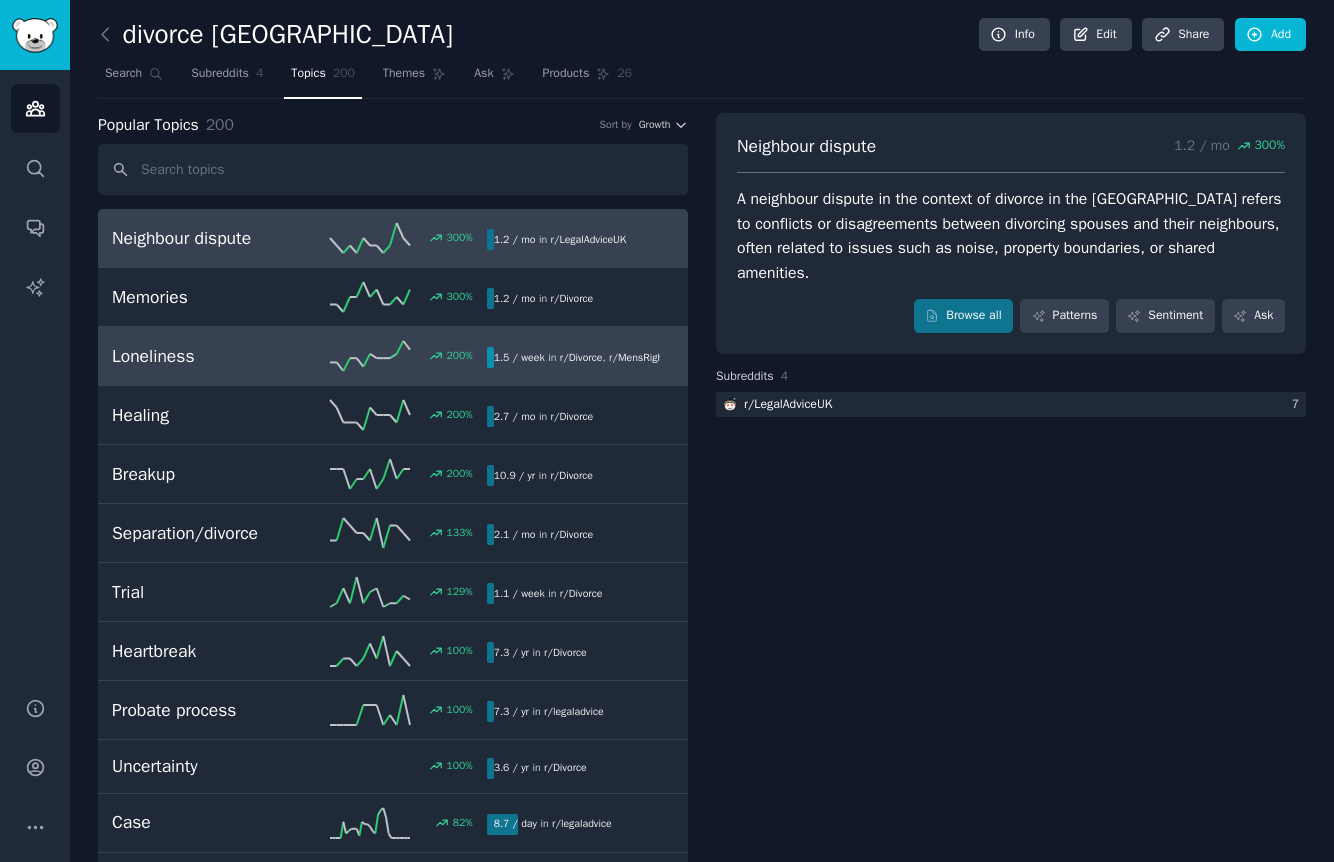 click on "Loneliness" at bounding box center (205, 356) 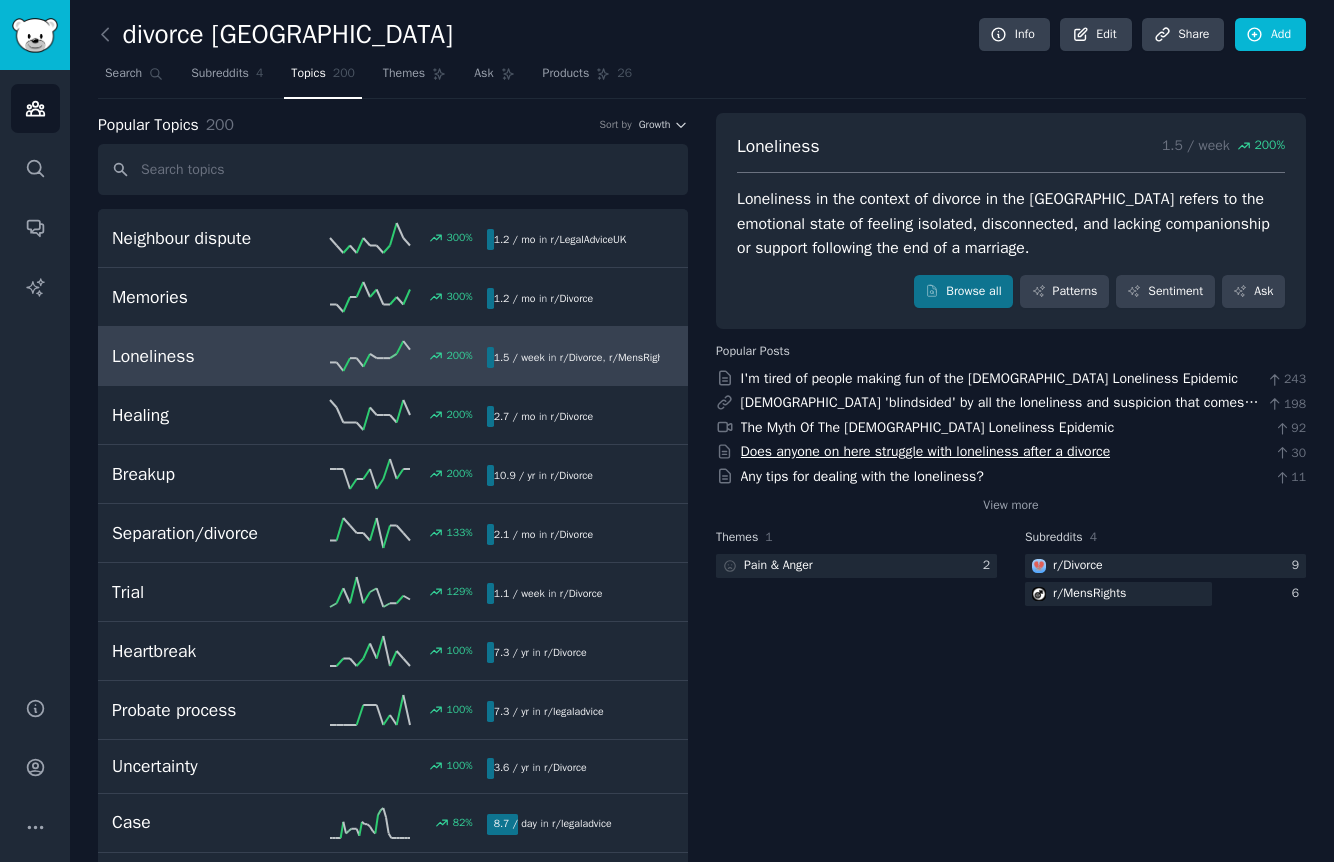 click on "Does anyone on here struggle with loneliness after a divorce" at bounding box center [926, 451] 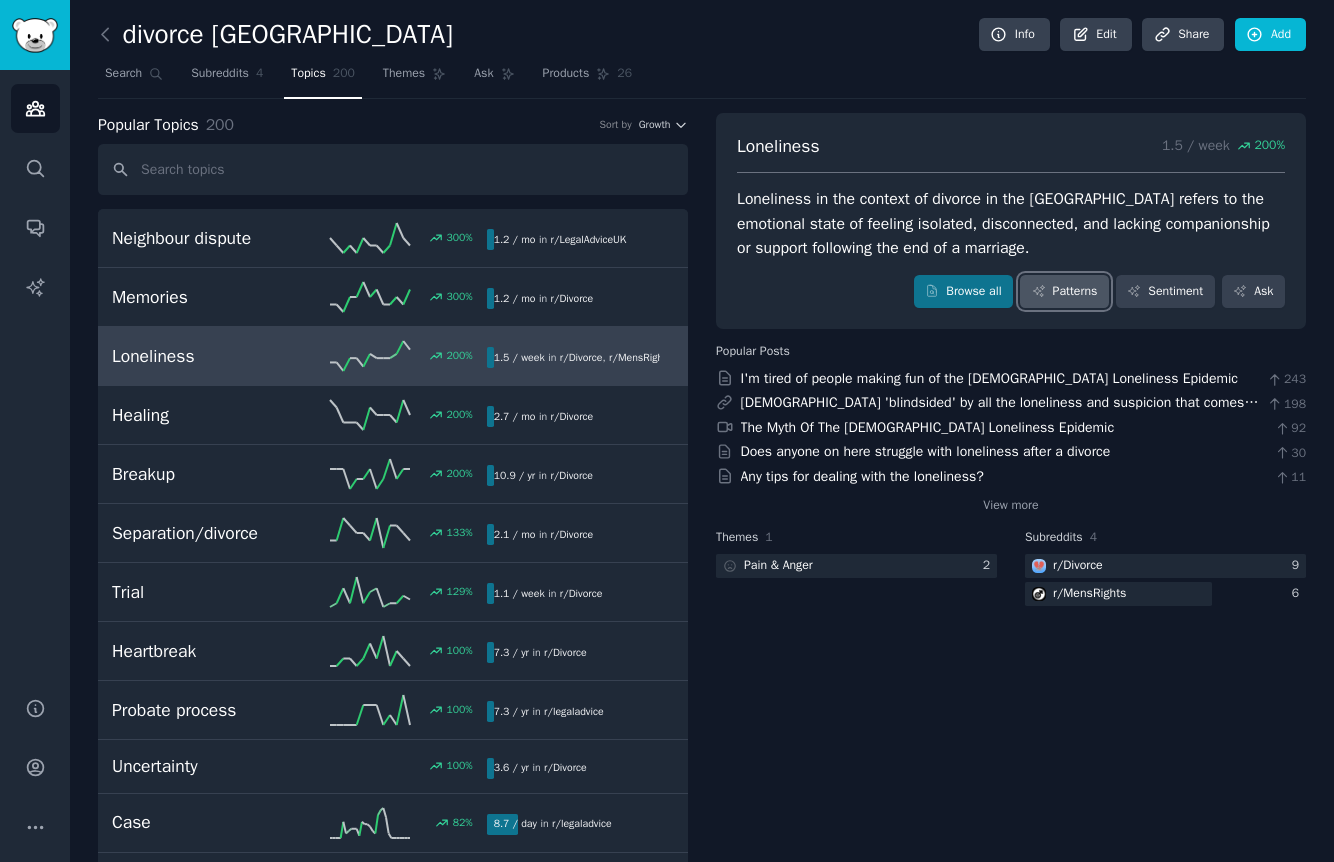 click on "Patterns" at bounding box center (1064, 292) 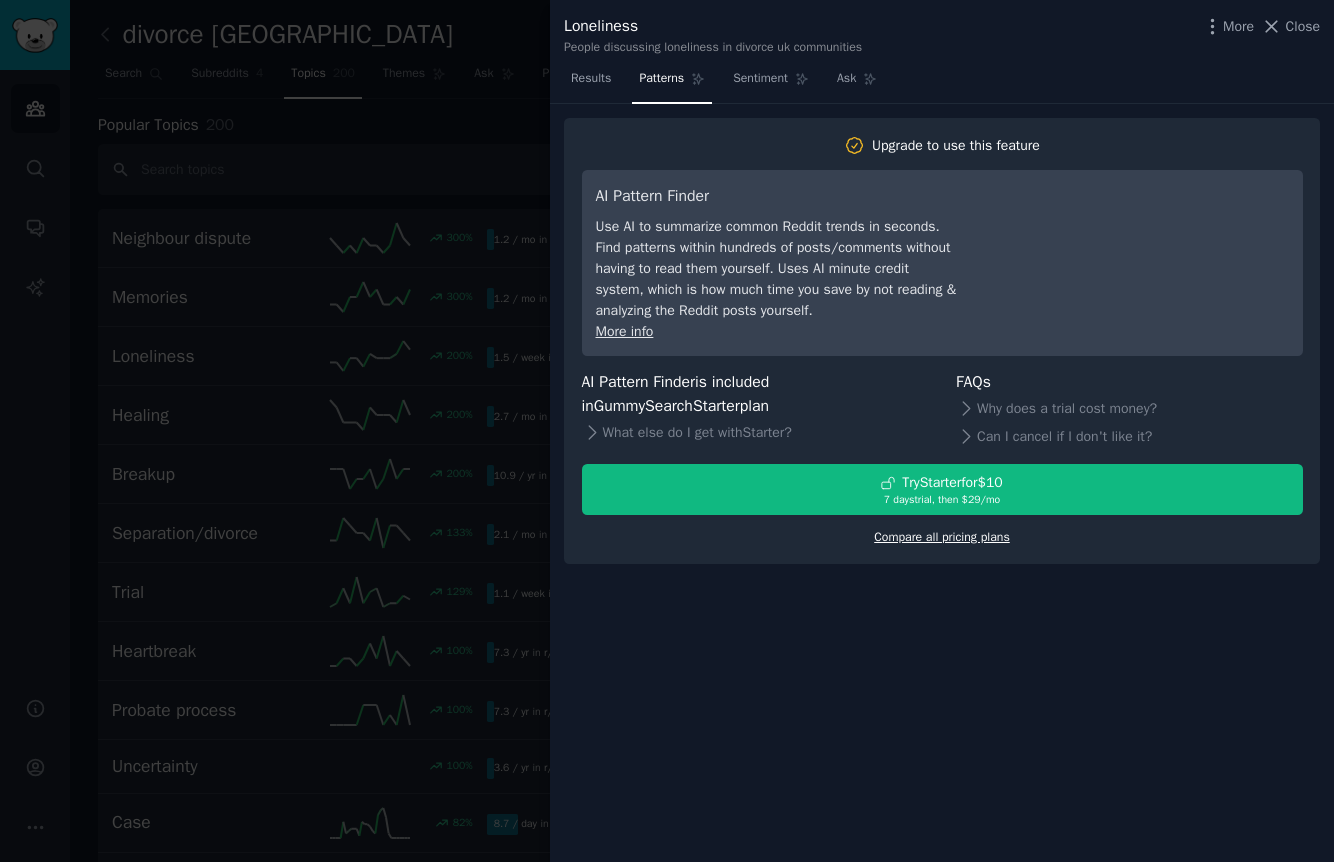 click on "Compare all pricing plans" at bounding box center [942, 537] 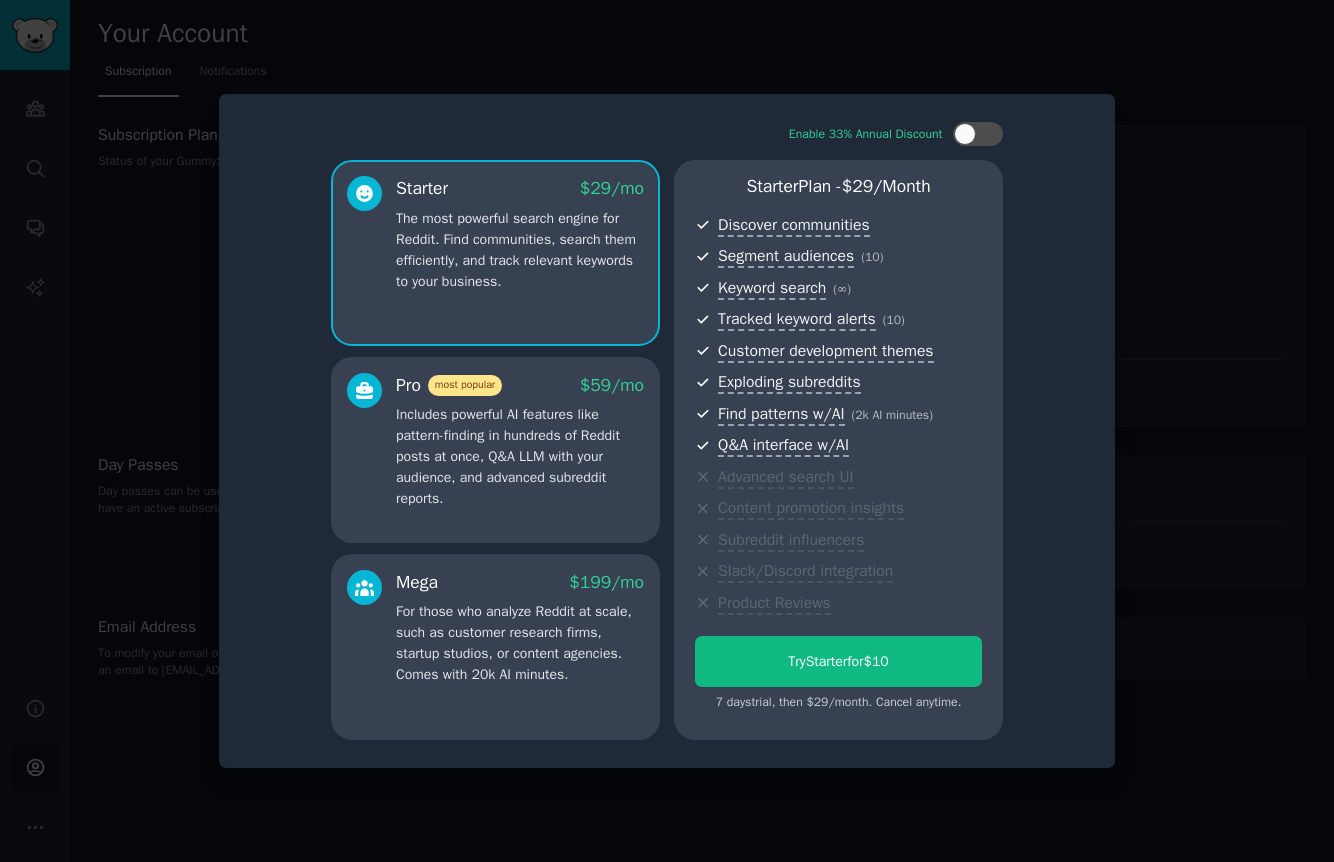 click at bounding box center [667, 431] 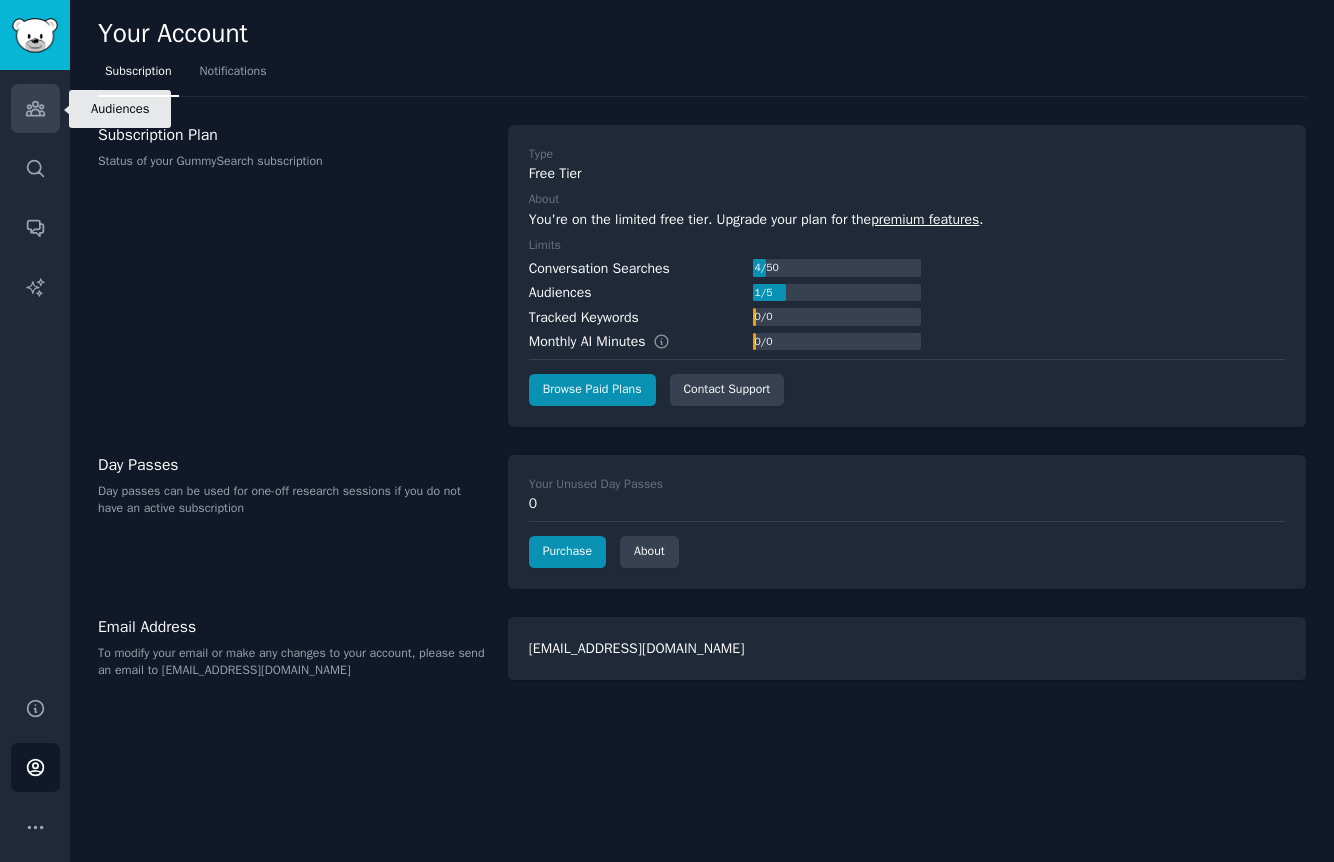 click 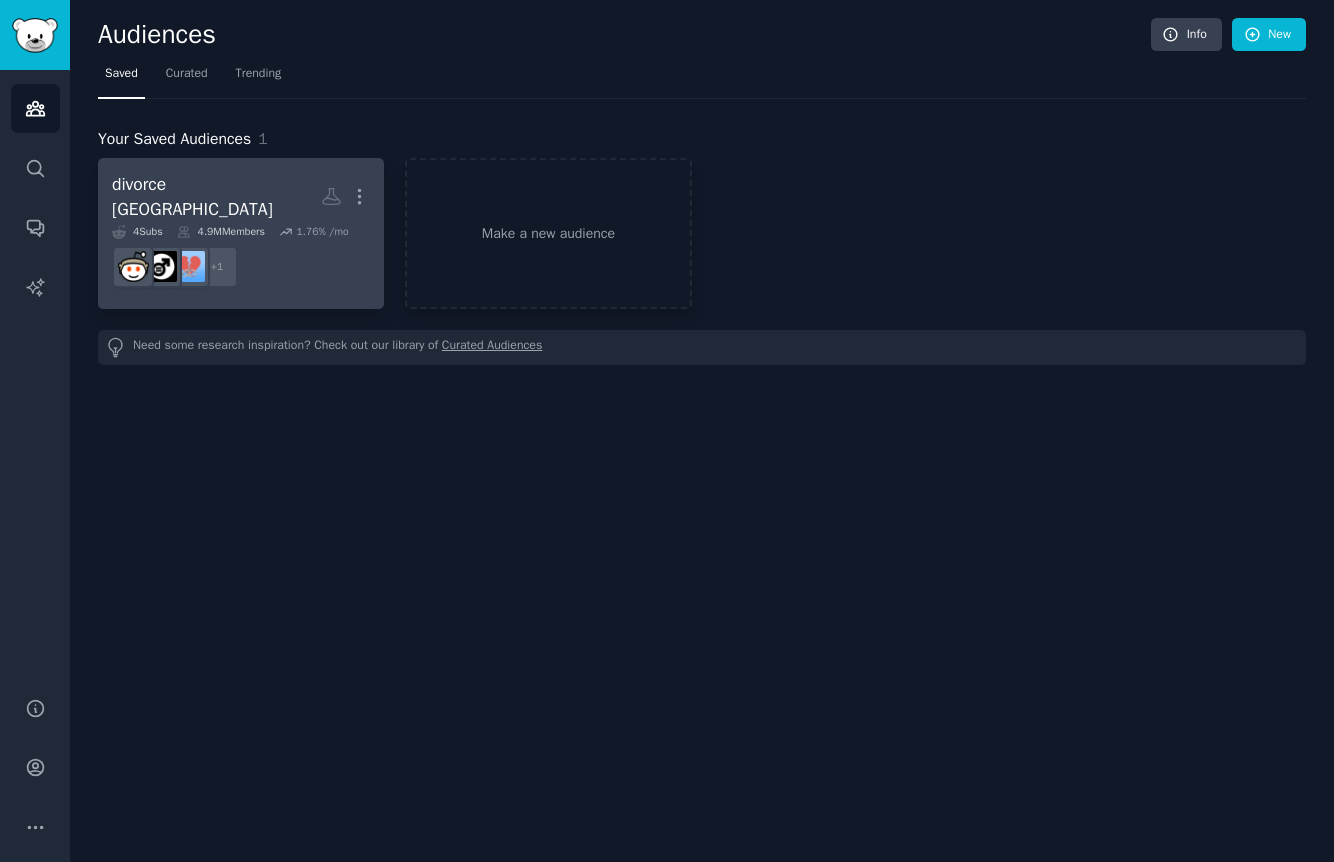 click on "divorce [GEOGRAPHIC_DATA] More" at bounding box center (241, 196) 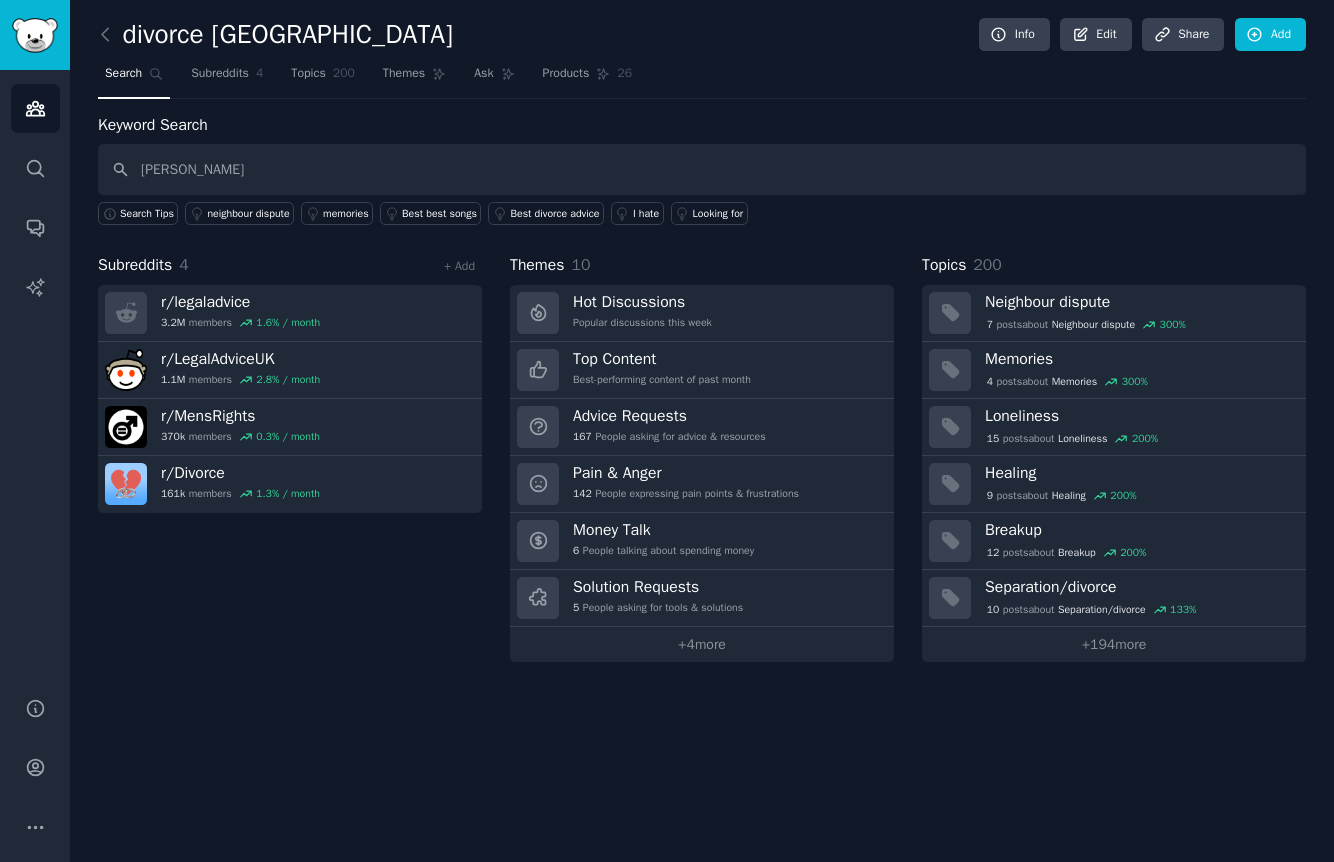 type on "[PERSON_NAME]" 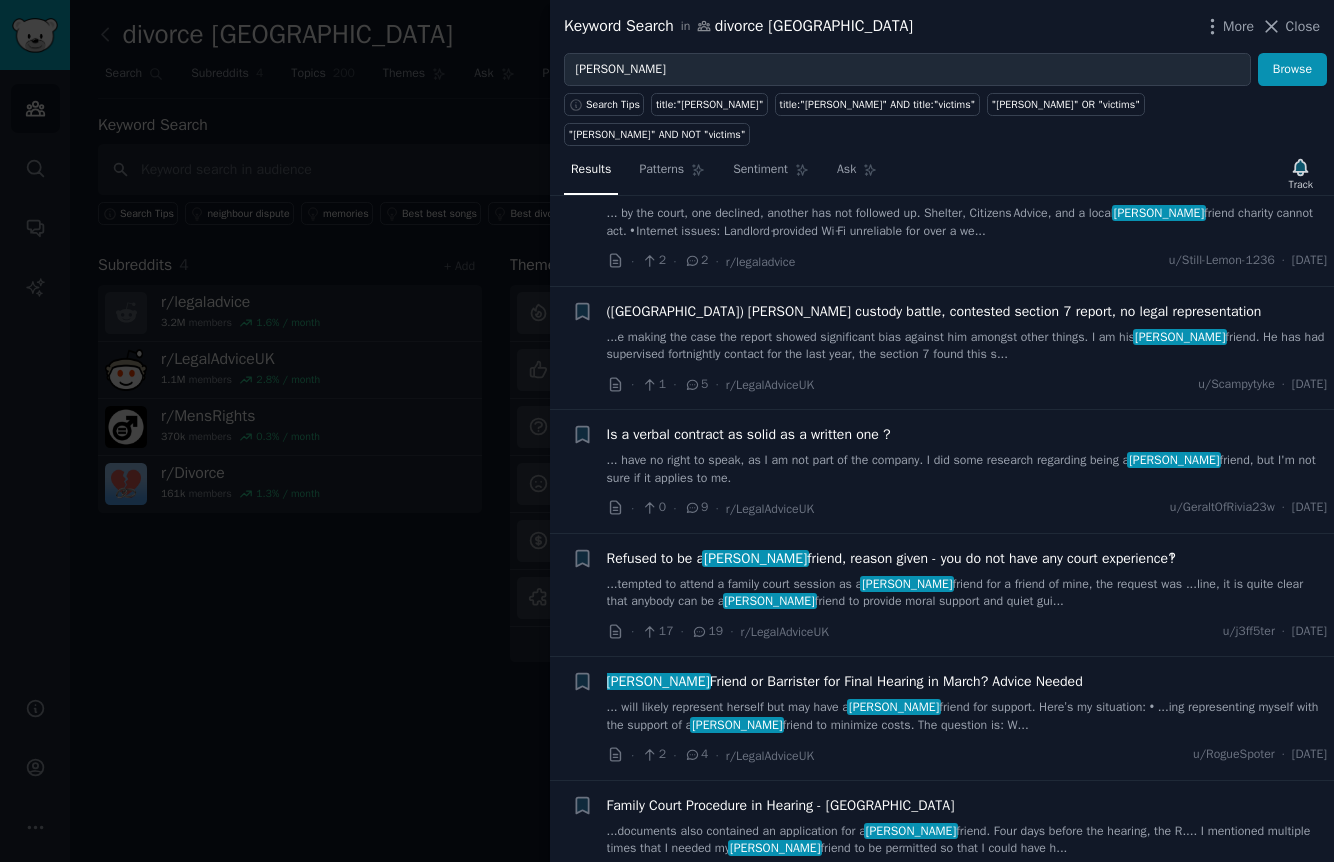 scroll, scrollTop: 235, scrollLeft: 0, axis: vertical 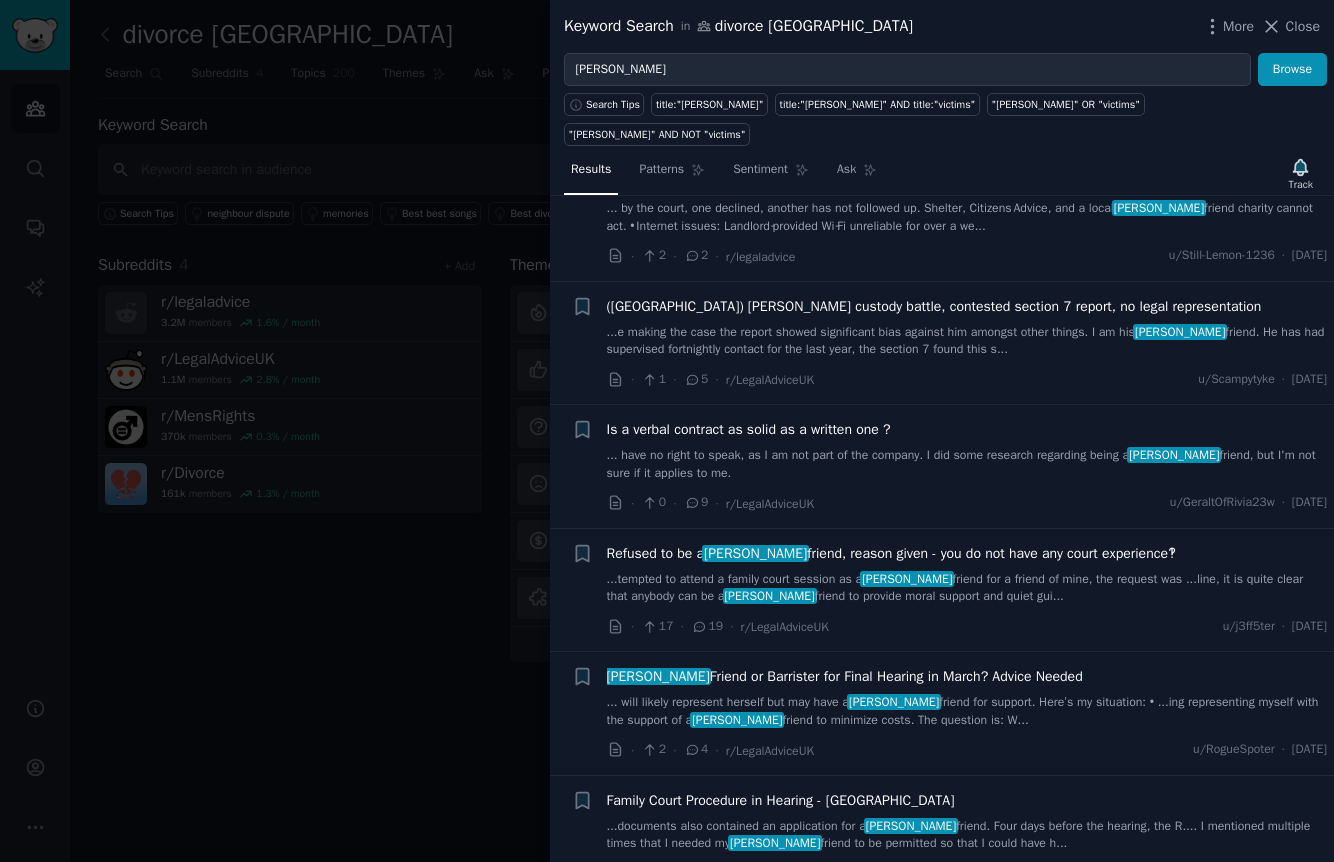 click on "([GEOGRAPHIC_DATA]) [PERSON_NAME] custody battle, contested section 7 report, no legal representation" at bounding box center (934, 306) 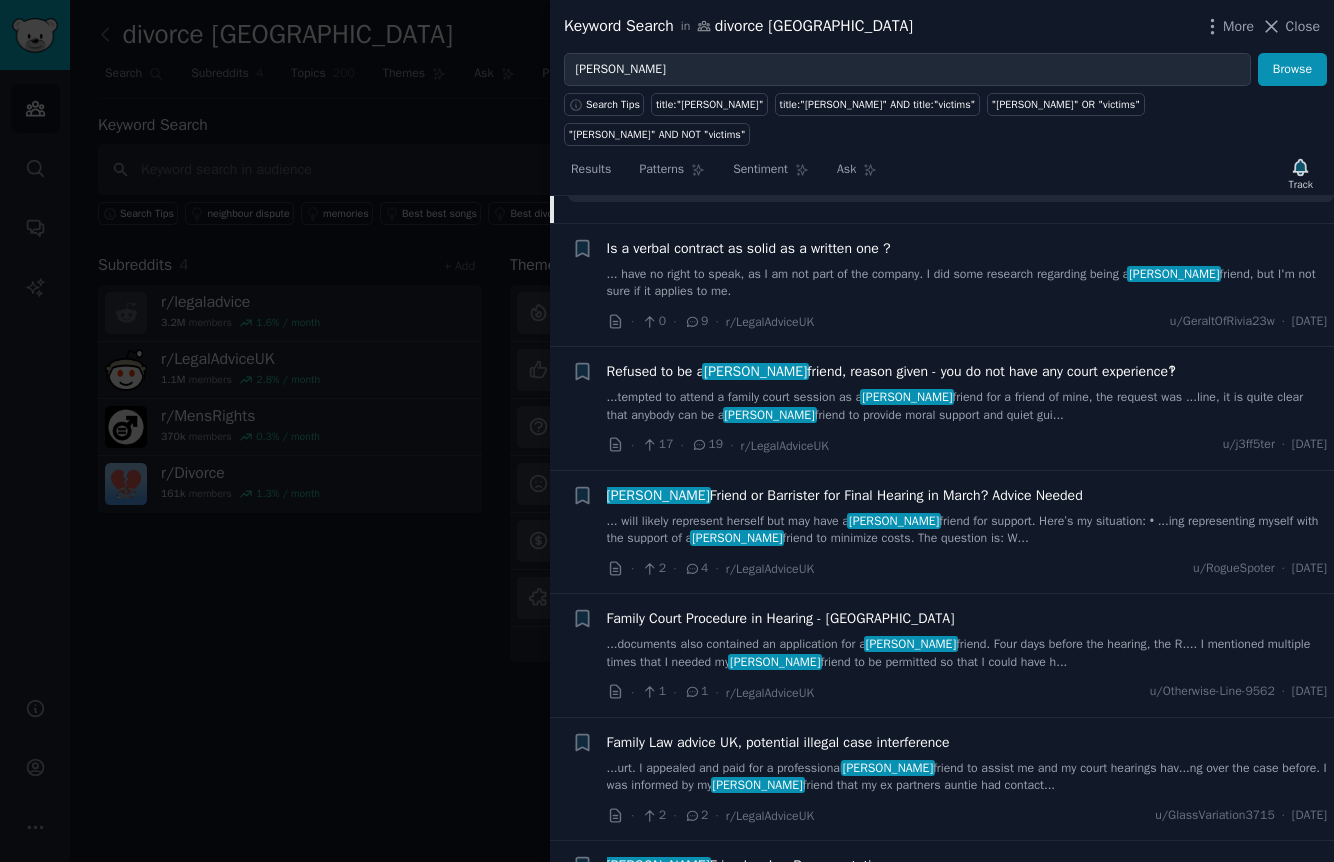scroll, scrollTop: 1111, scrollLeft: 0, axis: vertical 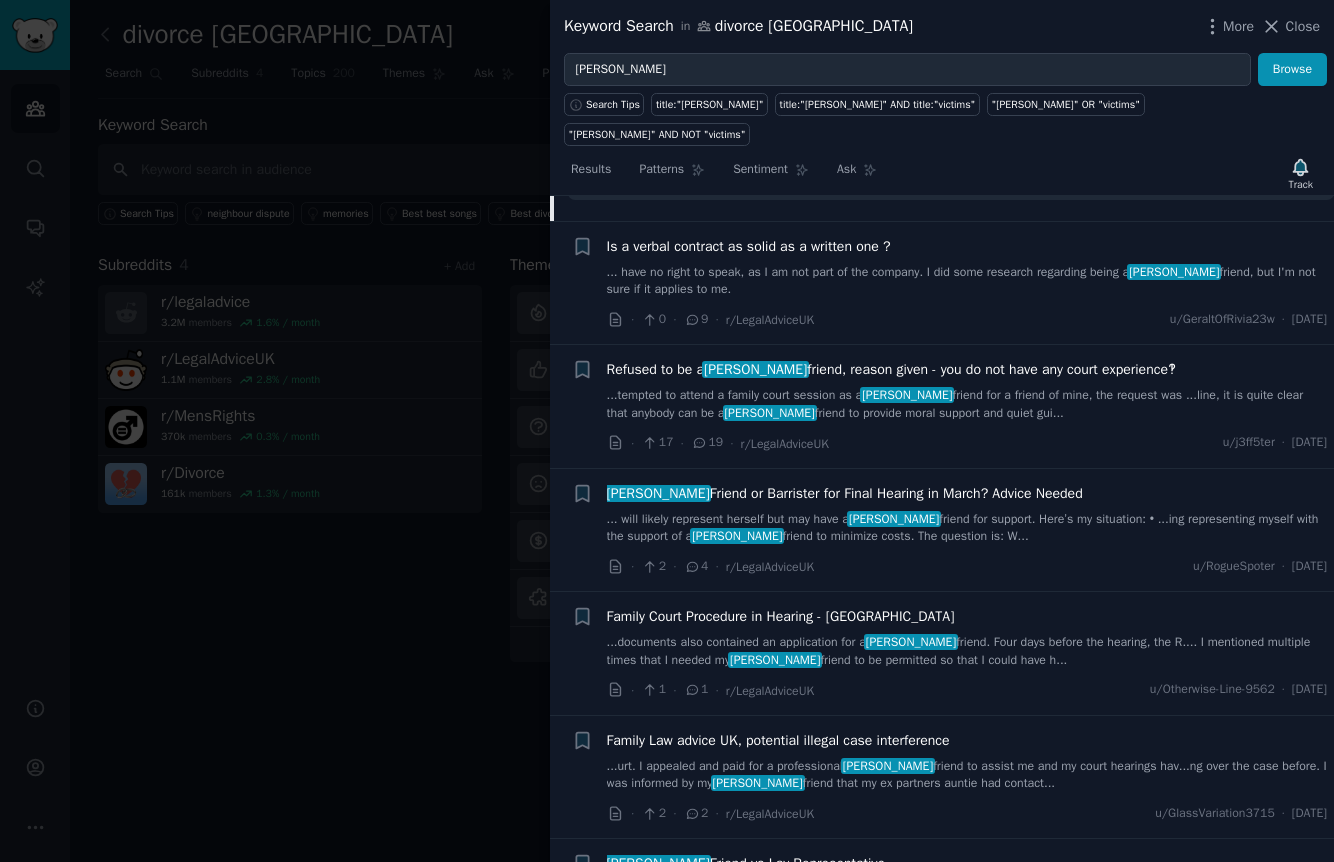 click on "Refused to be a  [PERSON_NAME]  friend, reason given - you do not have any court experience‽" at bounding box center [891, 369] 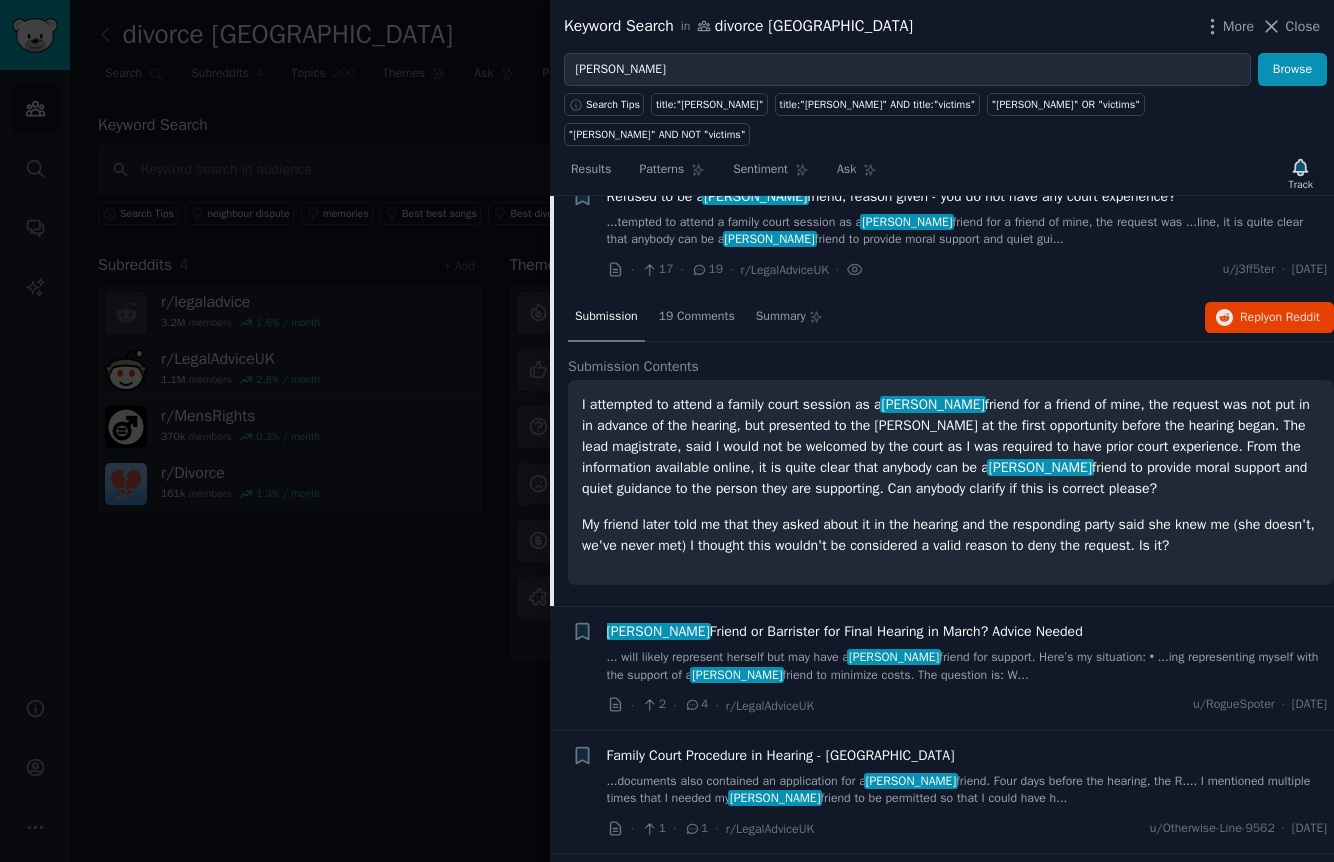 scroll, scrollTop: 567, scrollLeft: 0, axis: vertical 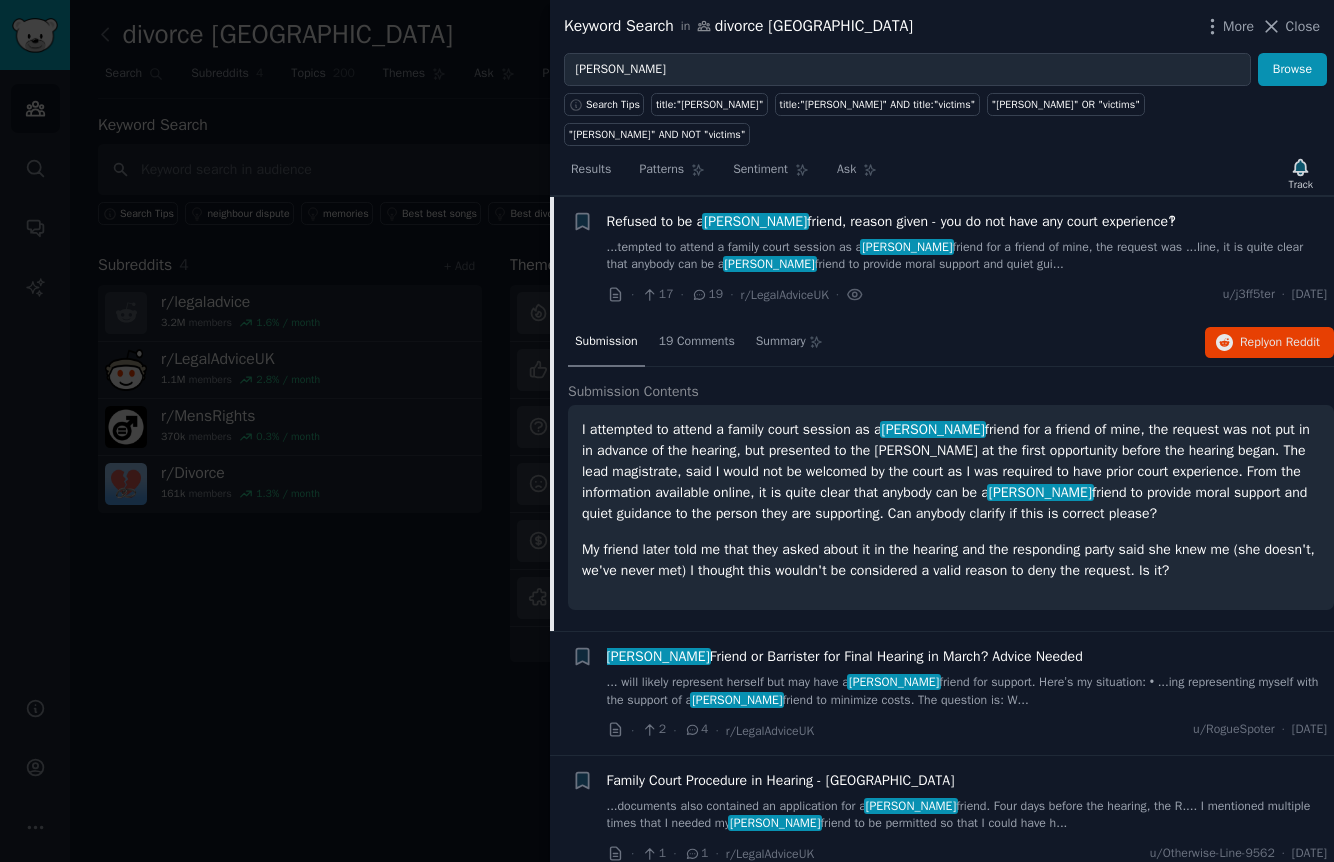 click on "...tempted to attend a family court session as a  [PERSON_NAME]  friend for a friend of mine, the request was ...line, it is quite clear that anybody can be a  [PERSON_NAME]  friend to provide moral support and quiet gui..." at bounding box center (967, 256) 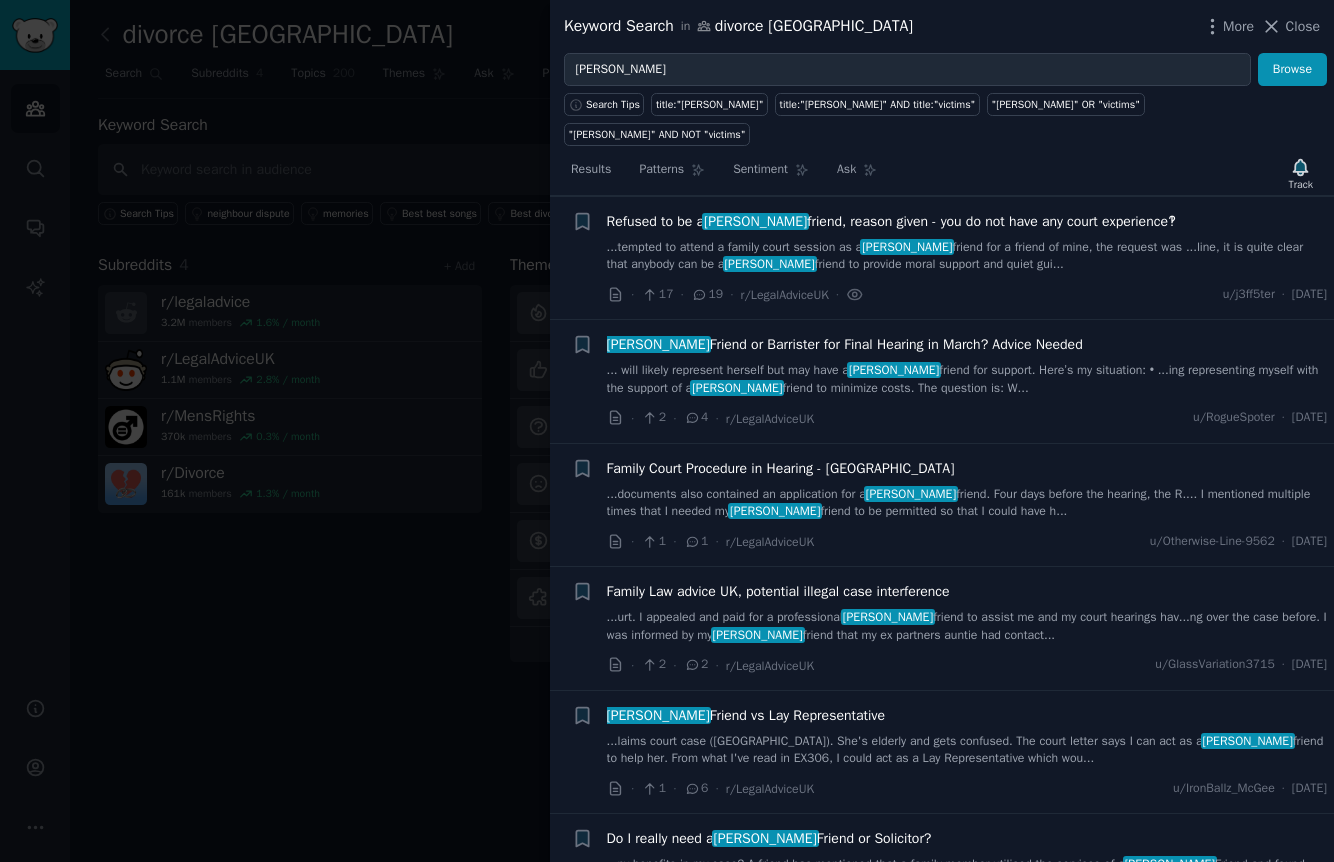 click on "[PERSON_NAME]  Friend or Barrister for Final Hearing in March? Advice Needed" at bounding box center (845, 344) 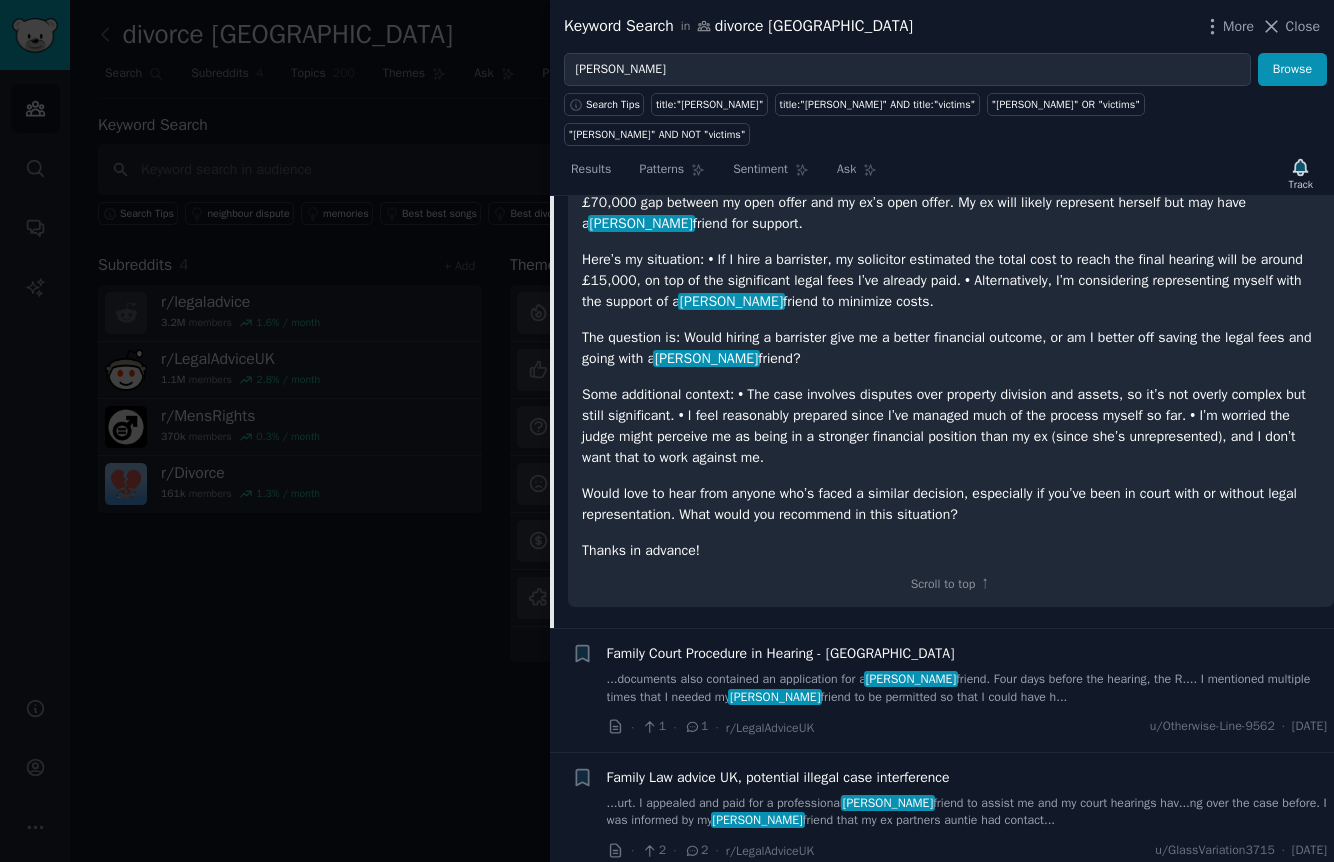 scroll, scrollTop: 985, scrollLeft: 0, axis: vertical 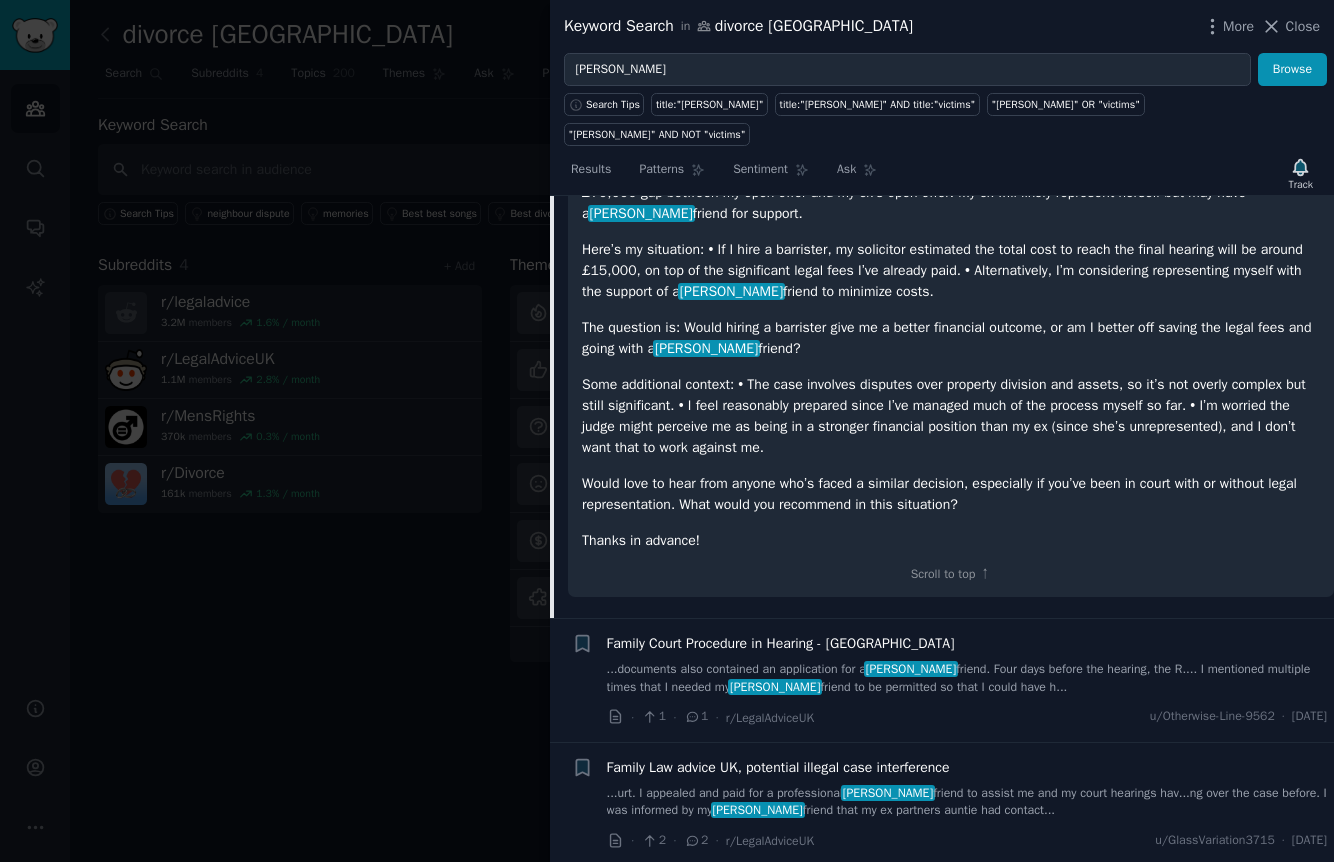 click on "Would love to hear from anyone who’s faced a similar decision, especially if you’ve been in court with or without legal representation. What would you recommend in this situation?" at bounding box center [951, 494] 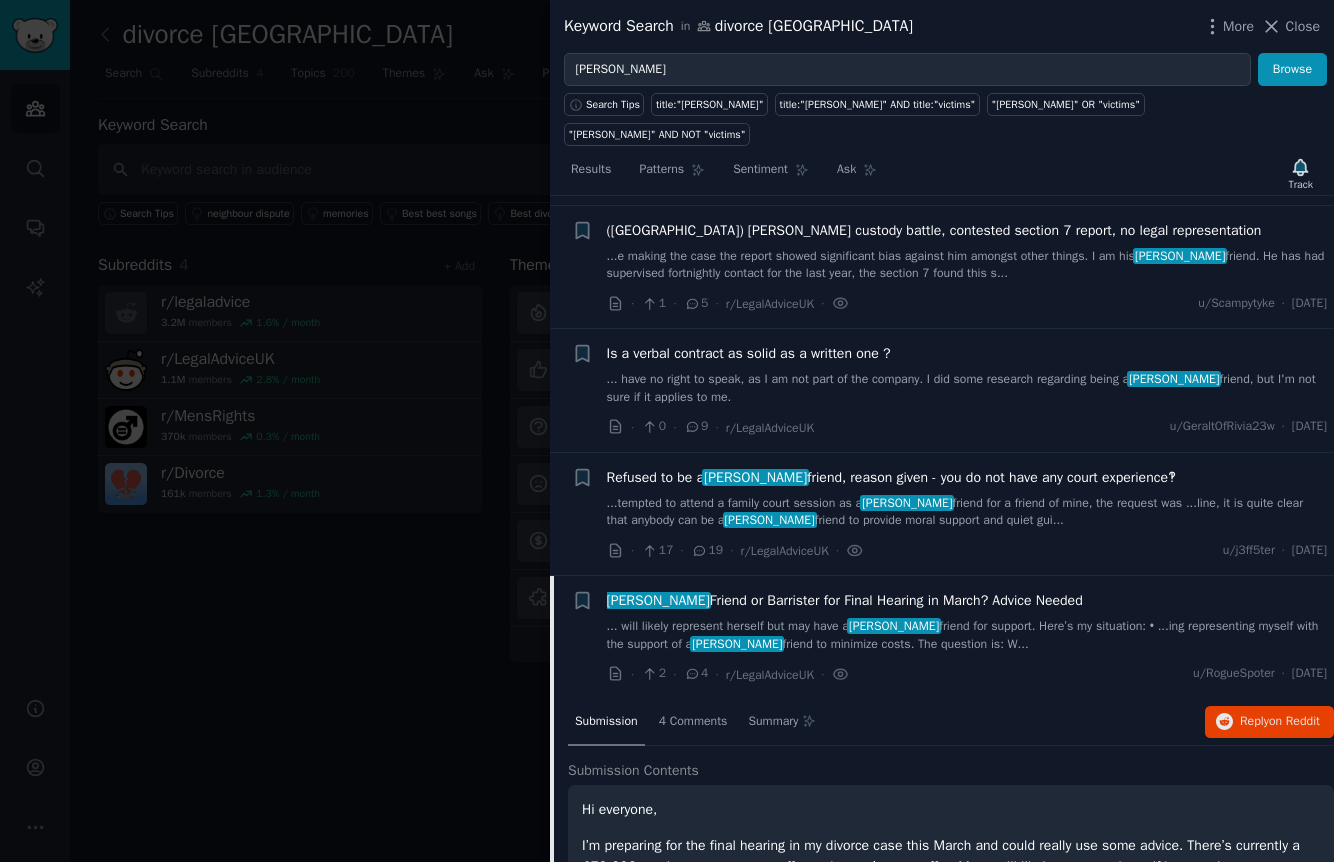 scroll, scrollTop: 324, scrollLeft: 0, axis: vertical 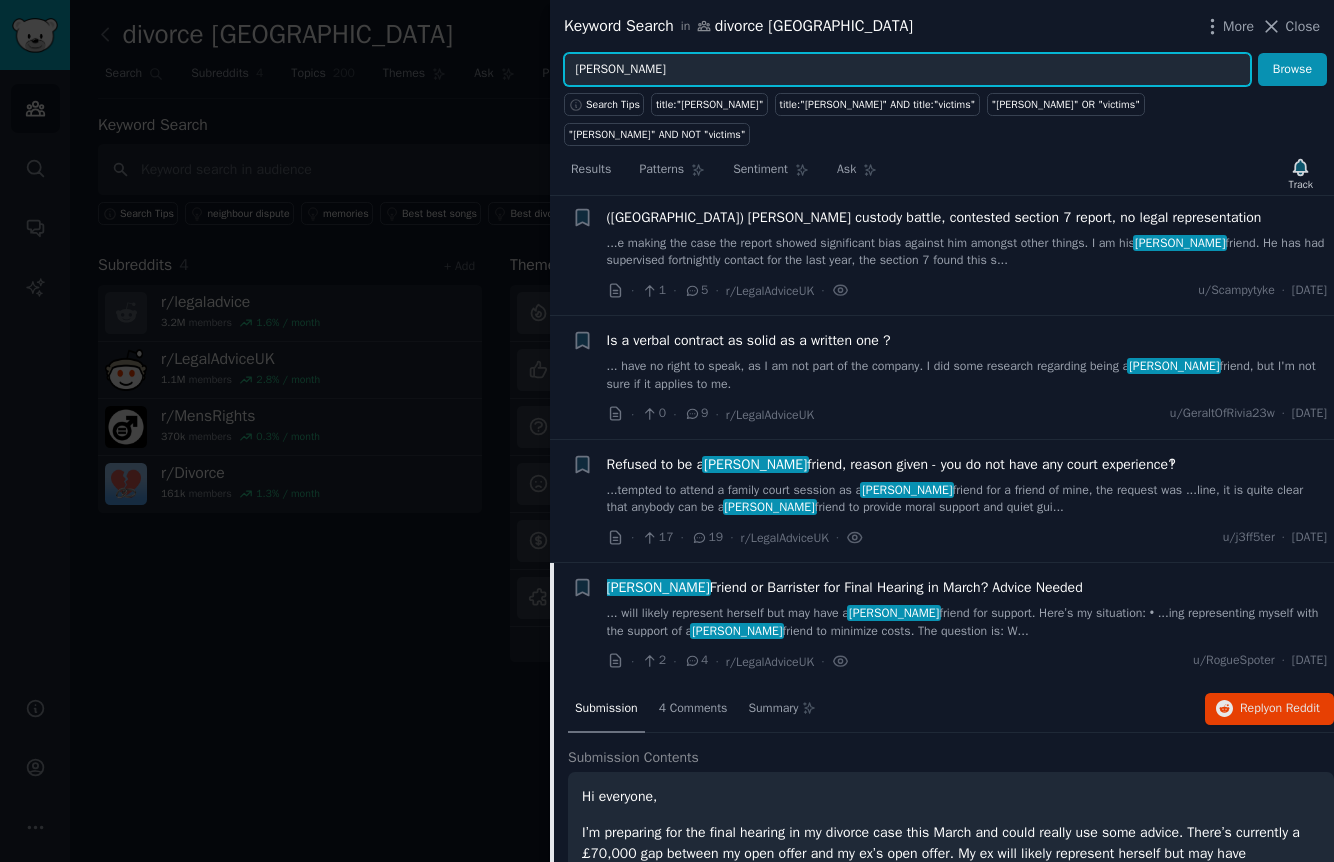click on "[PERSON_NAME]" at bounding box center (907, 70) 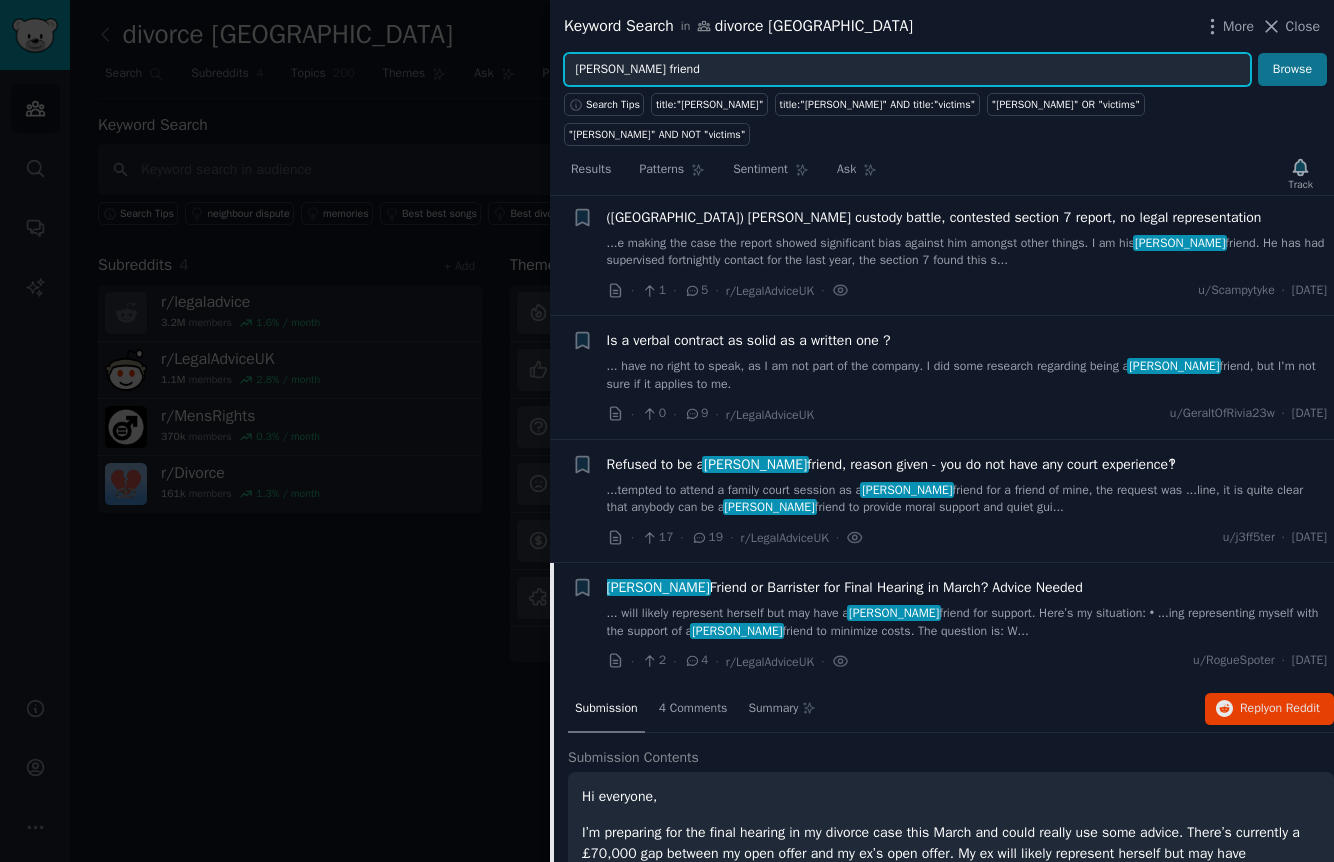 type on "[PERSON_NAME] friend" 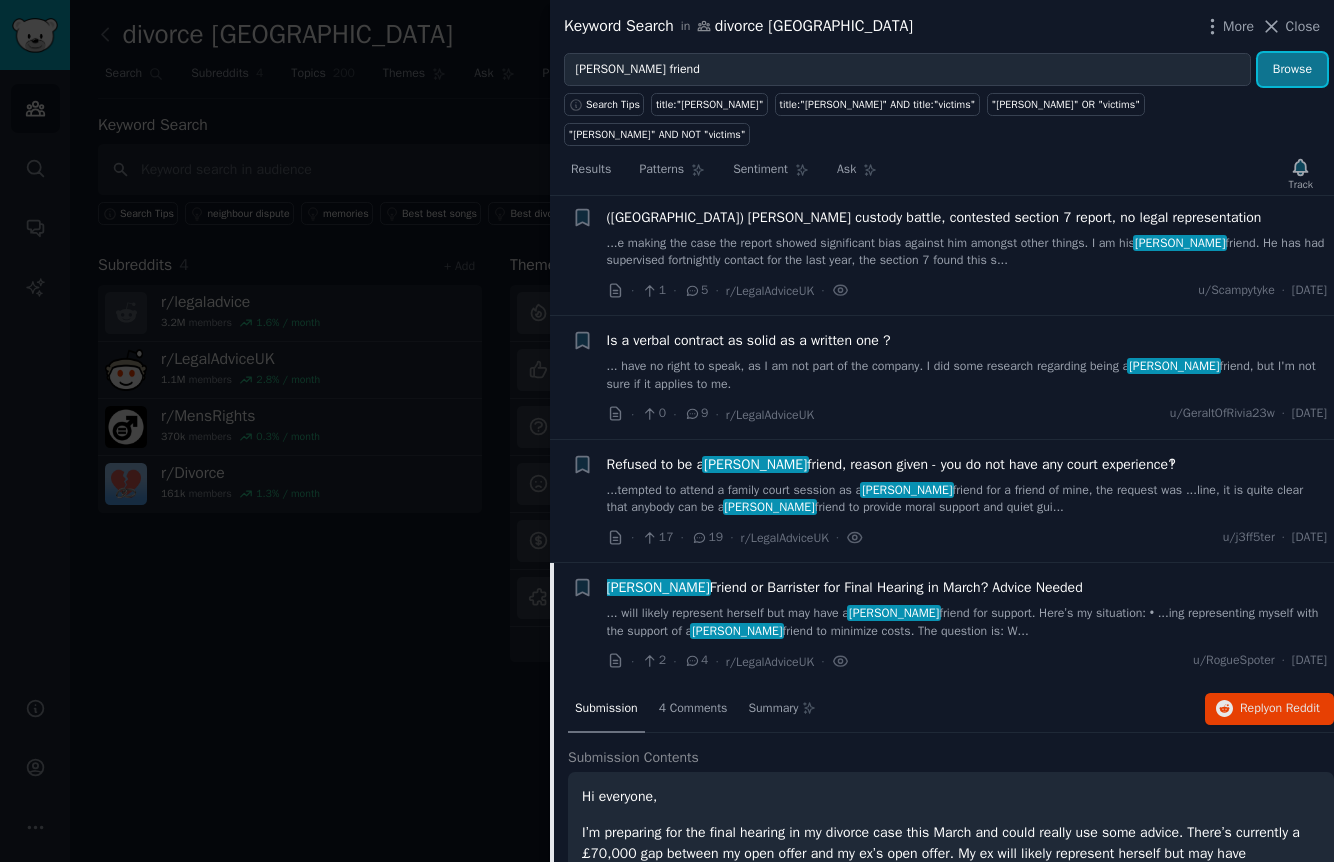 click on "Browse" at bounding box center (1292, 70) 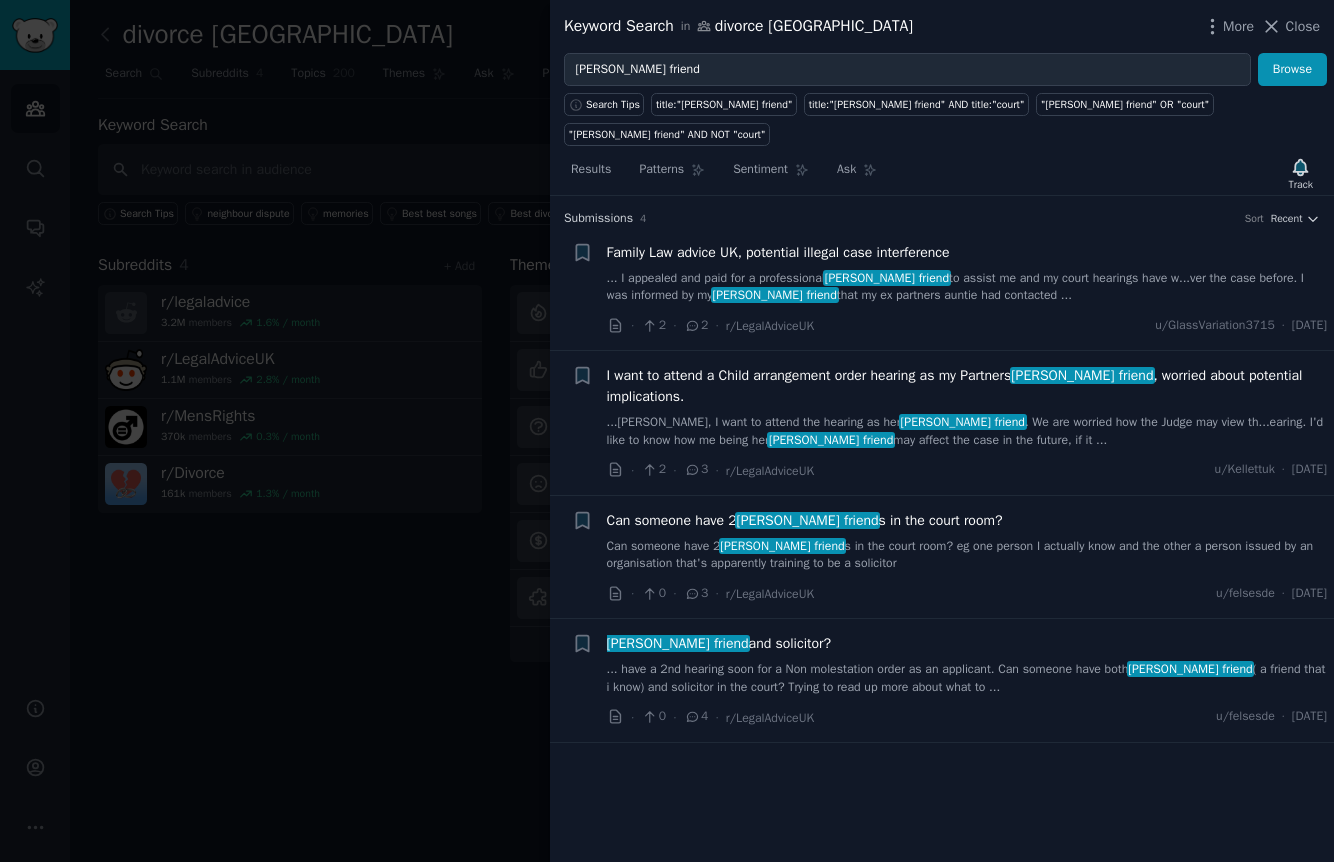 click on "...
I appealed and paid for a professional  [PERSON_NAME] friend  to assist me and my court hearings have w...ver the case before. I was informed by my  [PERSON_NAME] friend  that my ex partners [PERSON_NAME] had contacted ..." at bounding box center (967, 287) 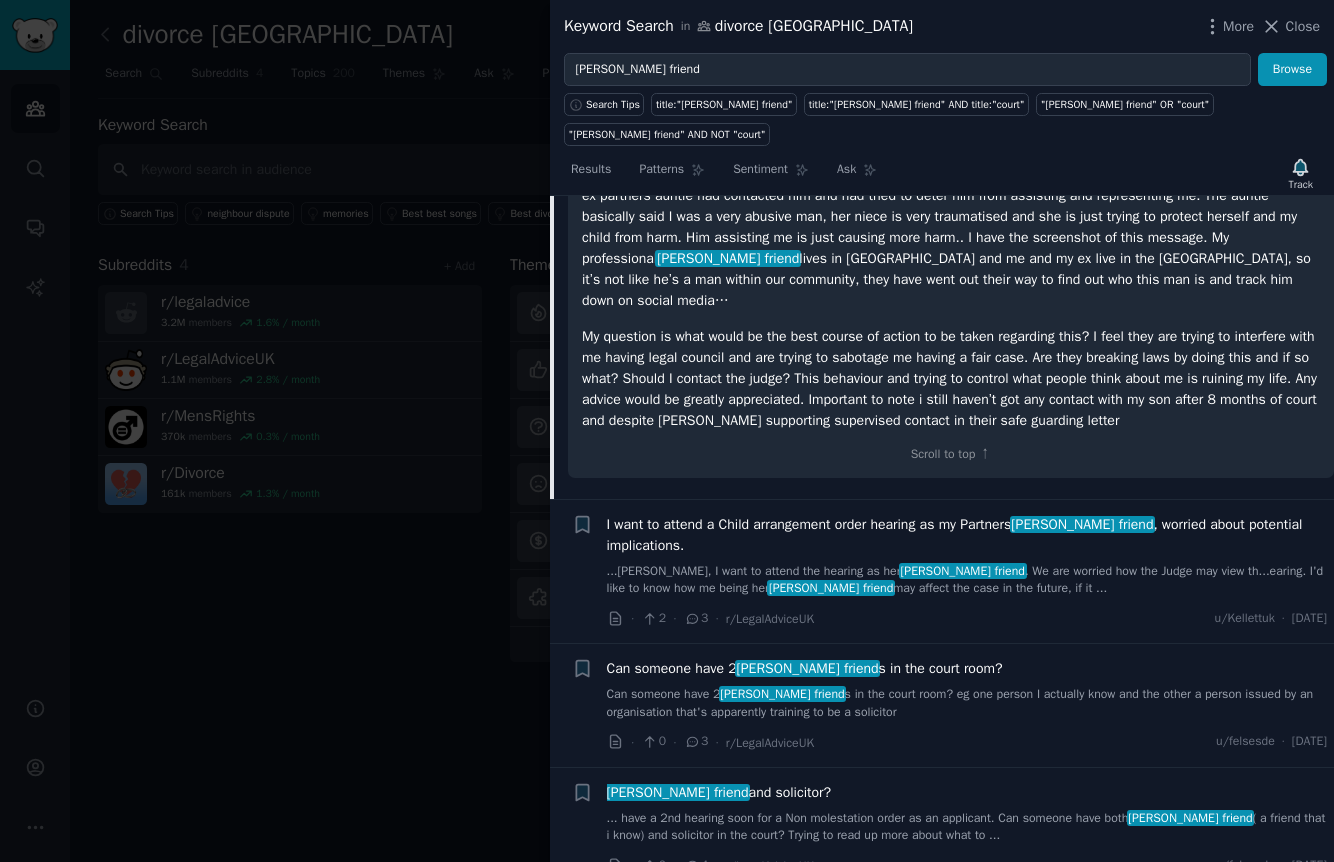scroll, scrollTop: 917, scrollLeft: 0, axis: vertical 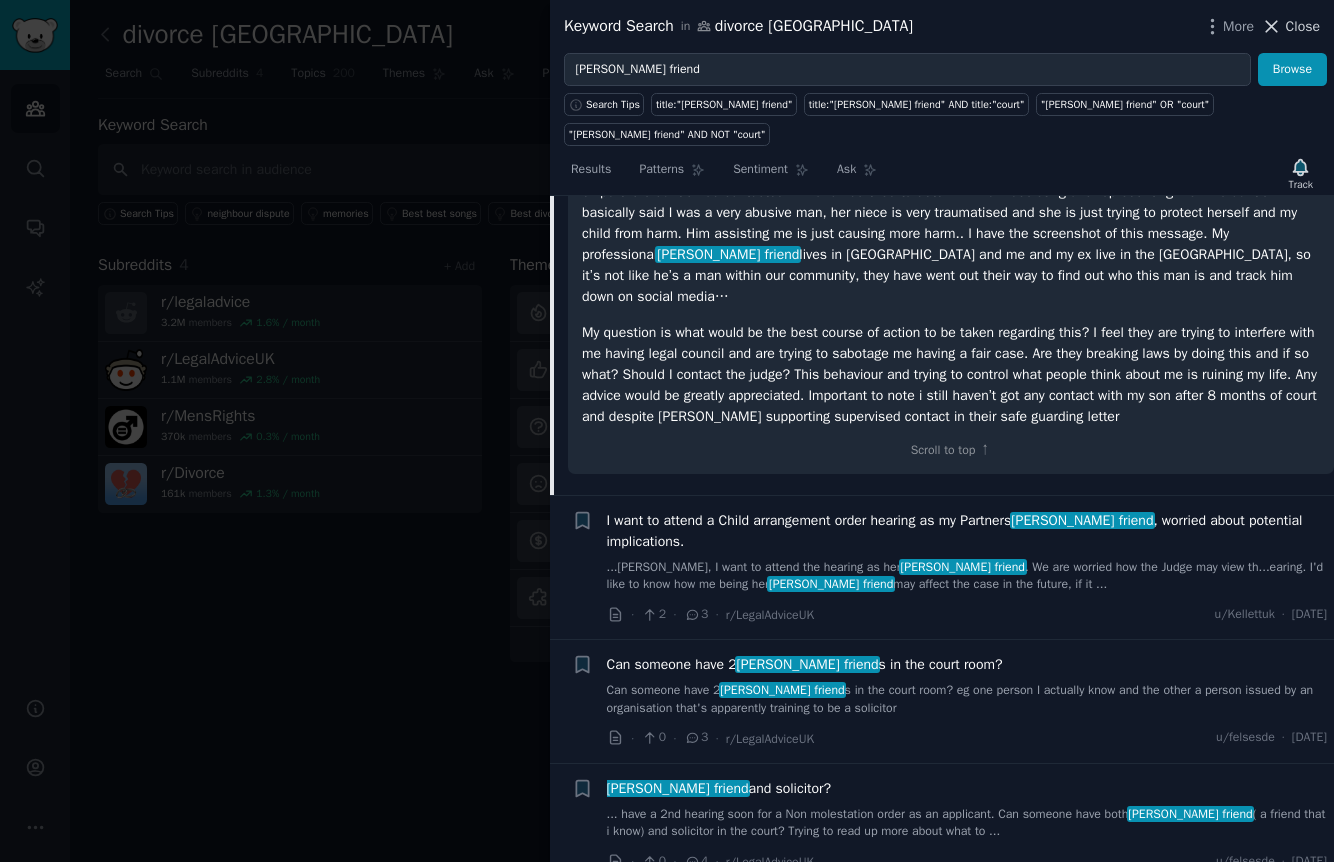 click 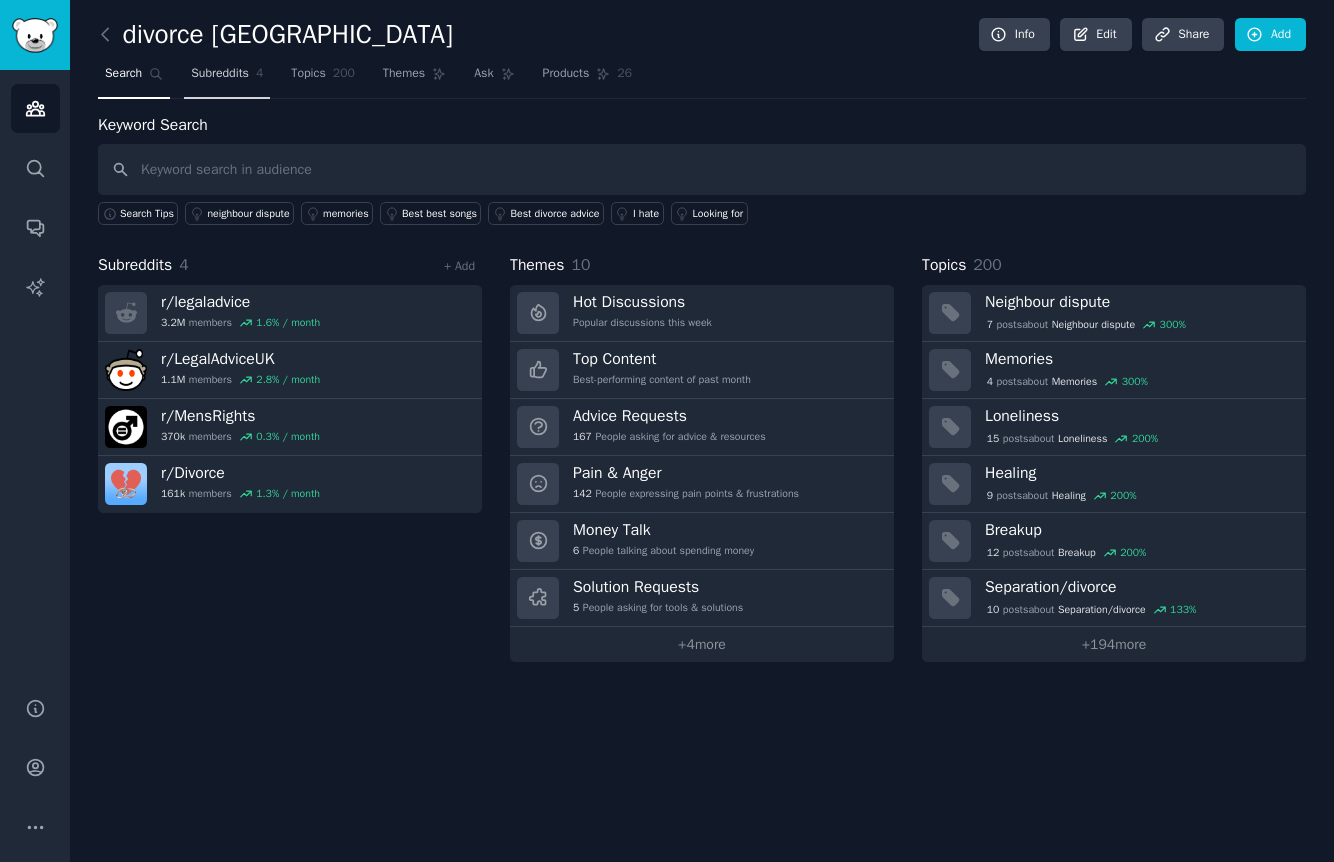 click on "Subreddits" at bounding box center (220, 74) 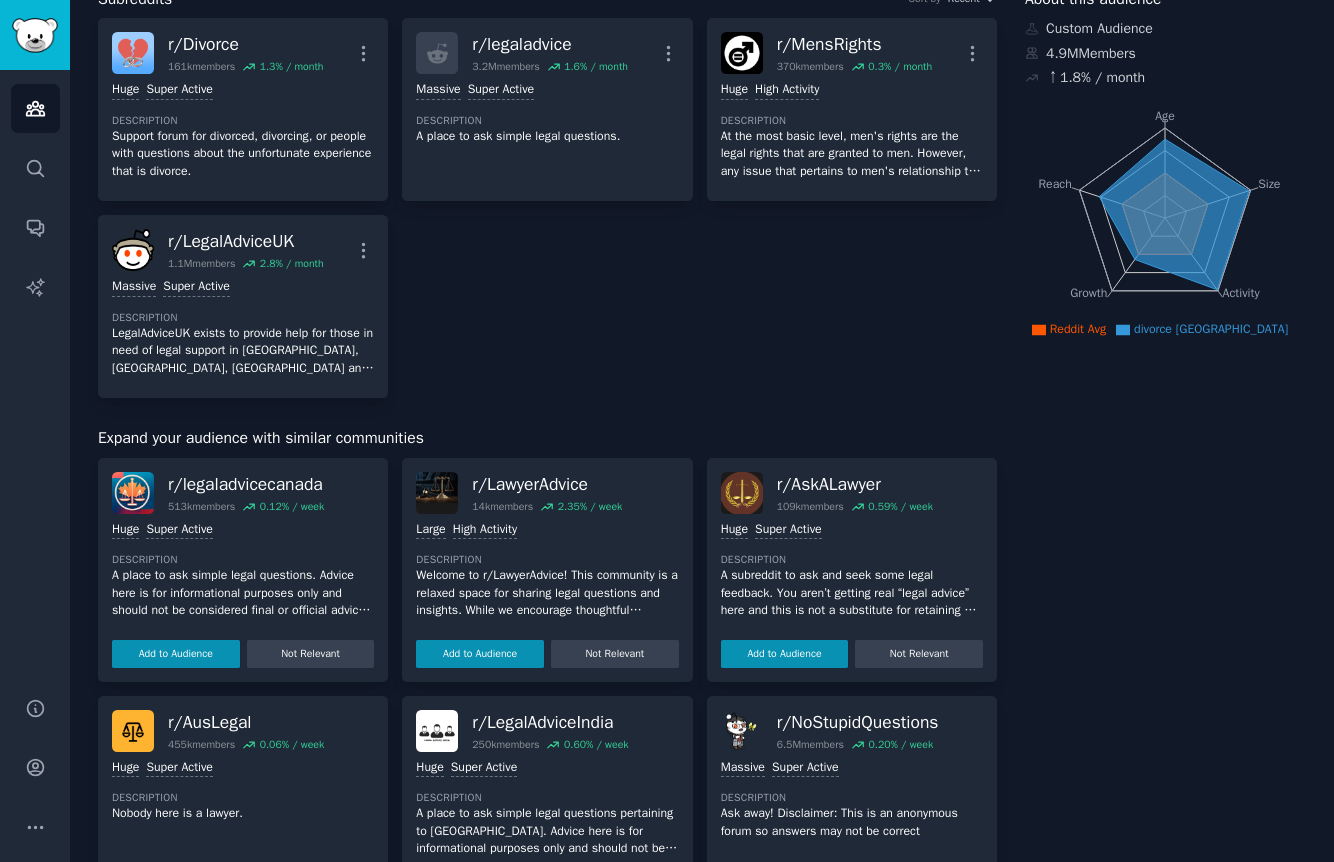 scroll, scrollTop: 99, scrollLeft: 0, axis: vertical 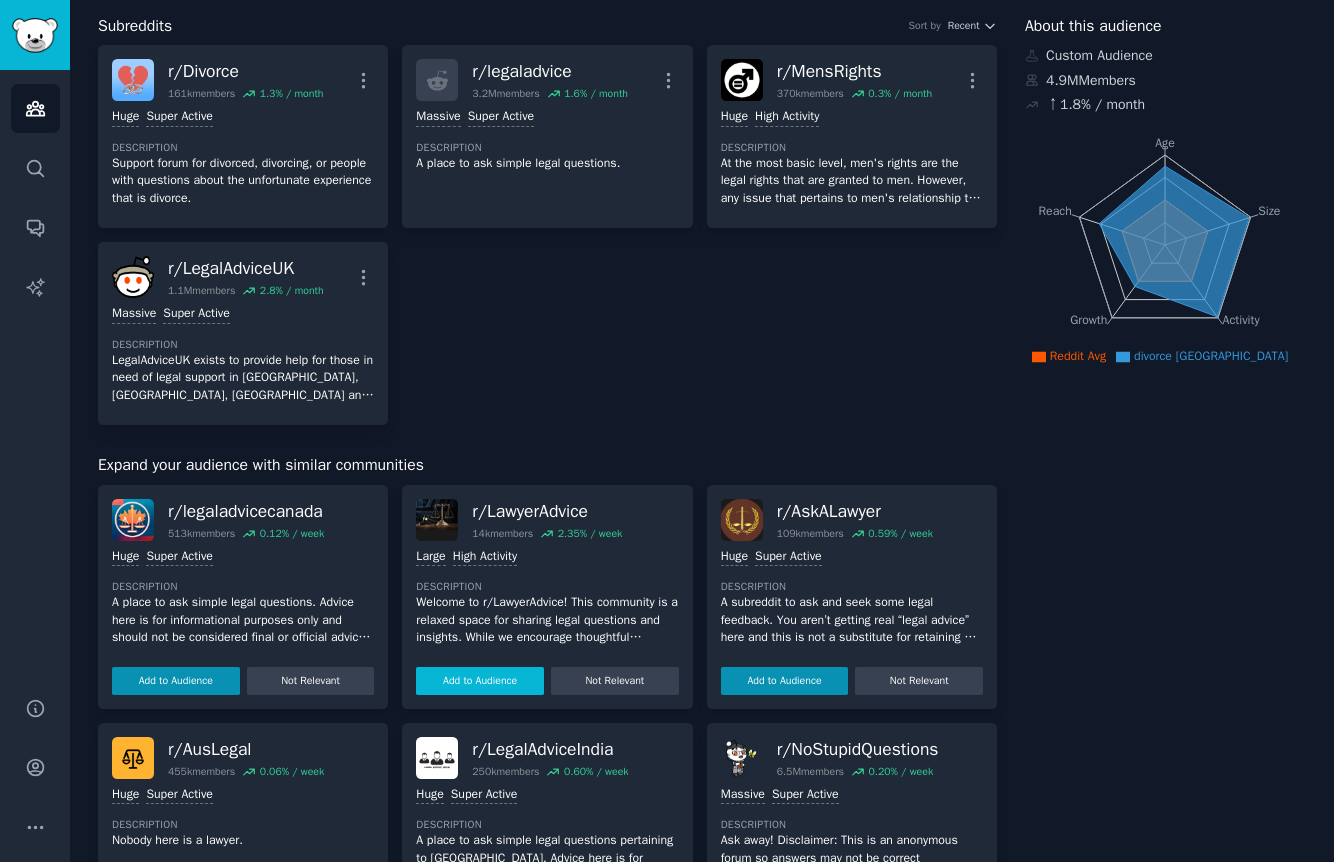 click on "Add to Audience" at bounding box center [480, 681] 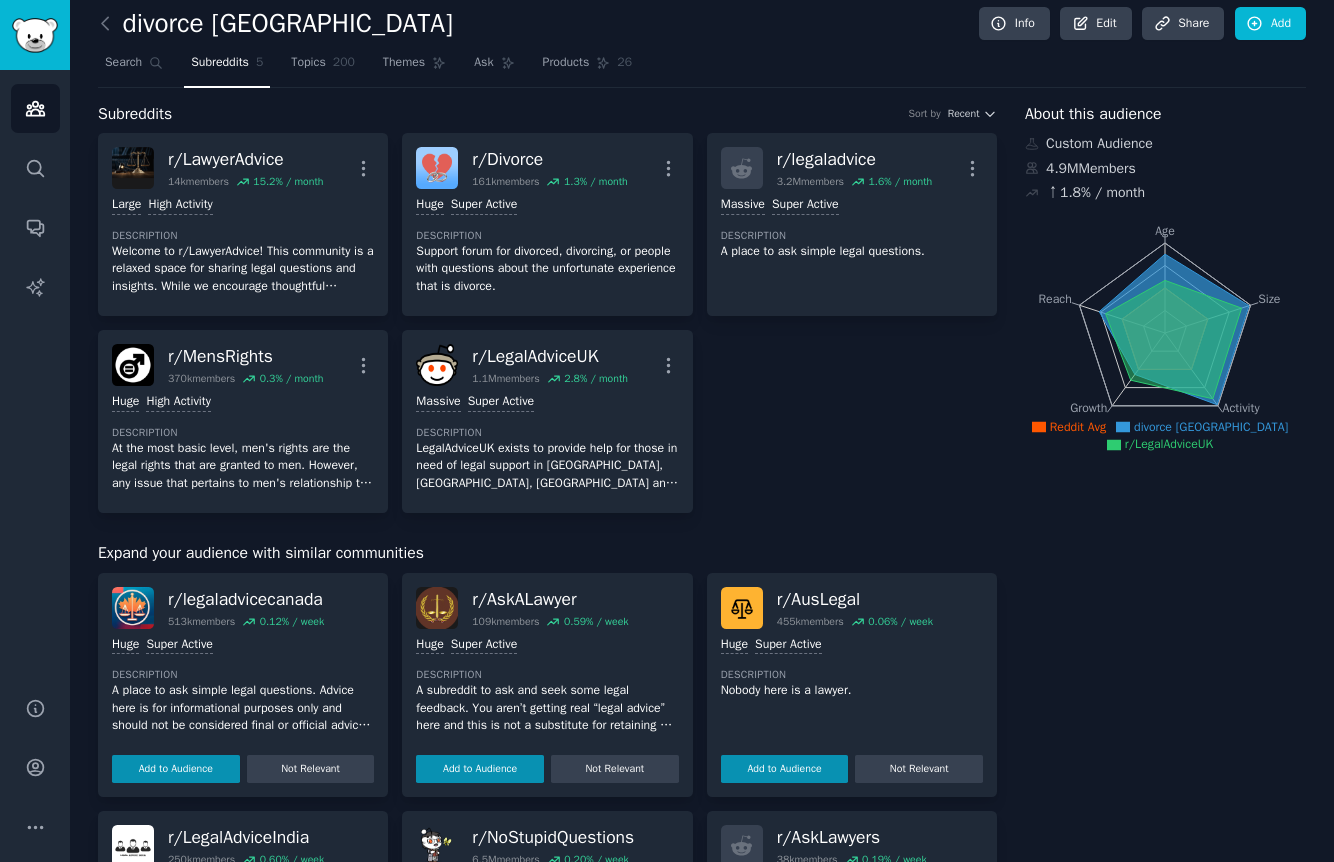 scroll, scrollTop: 0, scrollLeft: 0, axis: both 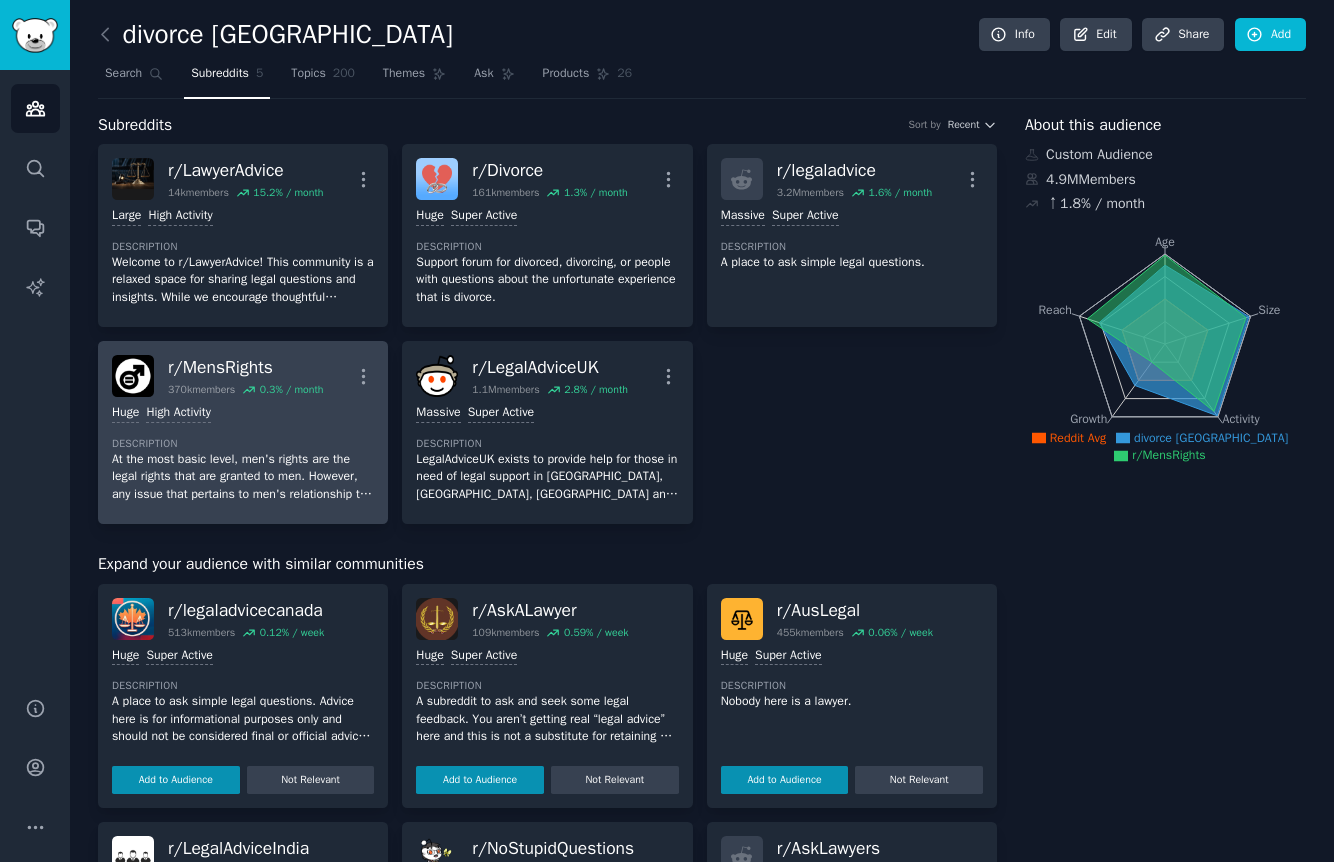click on "r/ MensRights" at bounding box center (245, 367) 